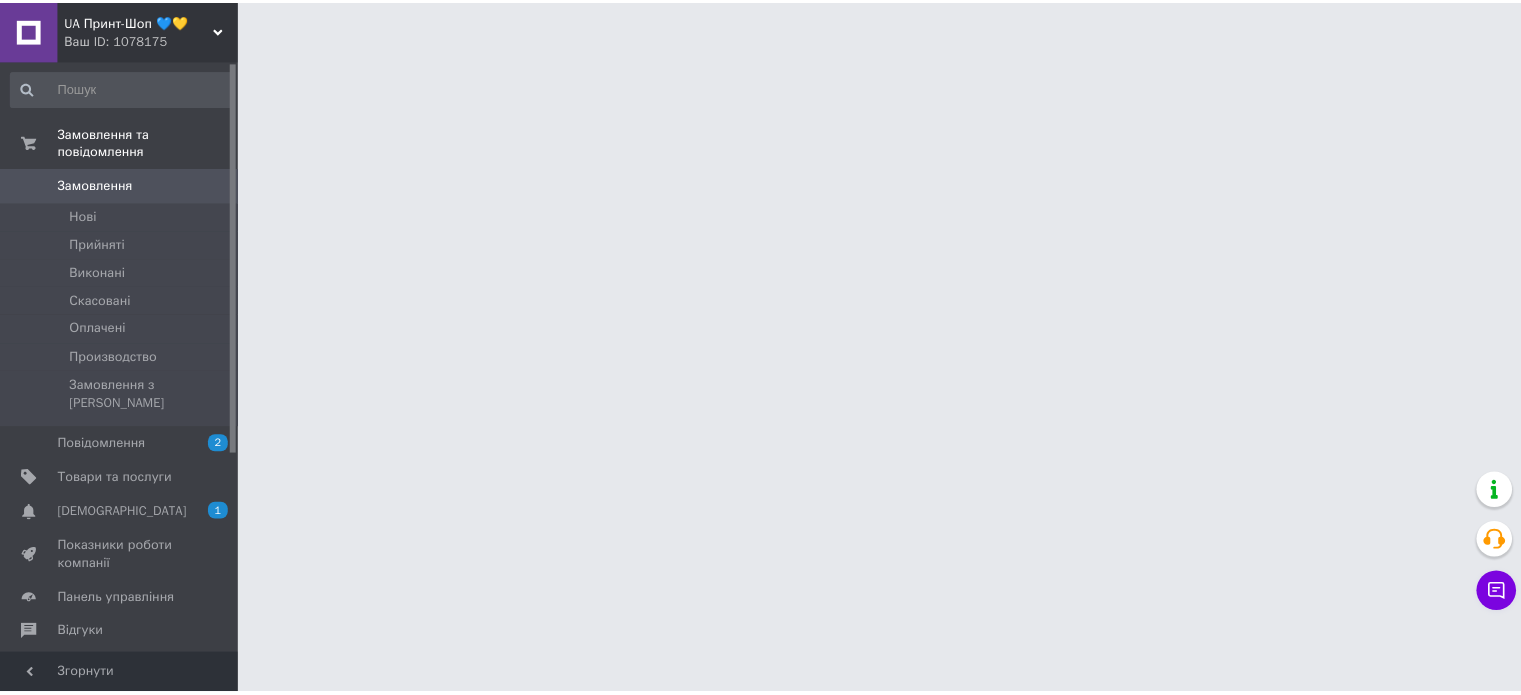 scroll, scrollTop: 0, scrollLeft: 0, axis: both 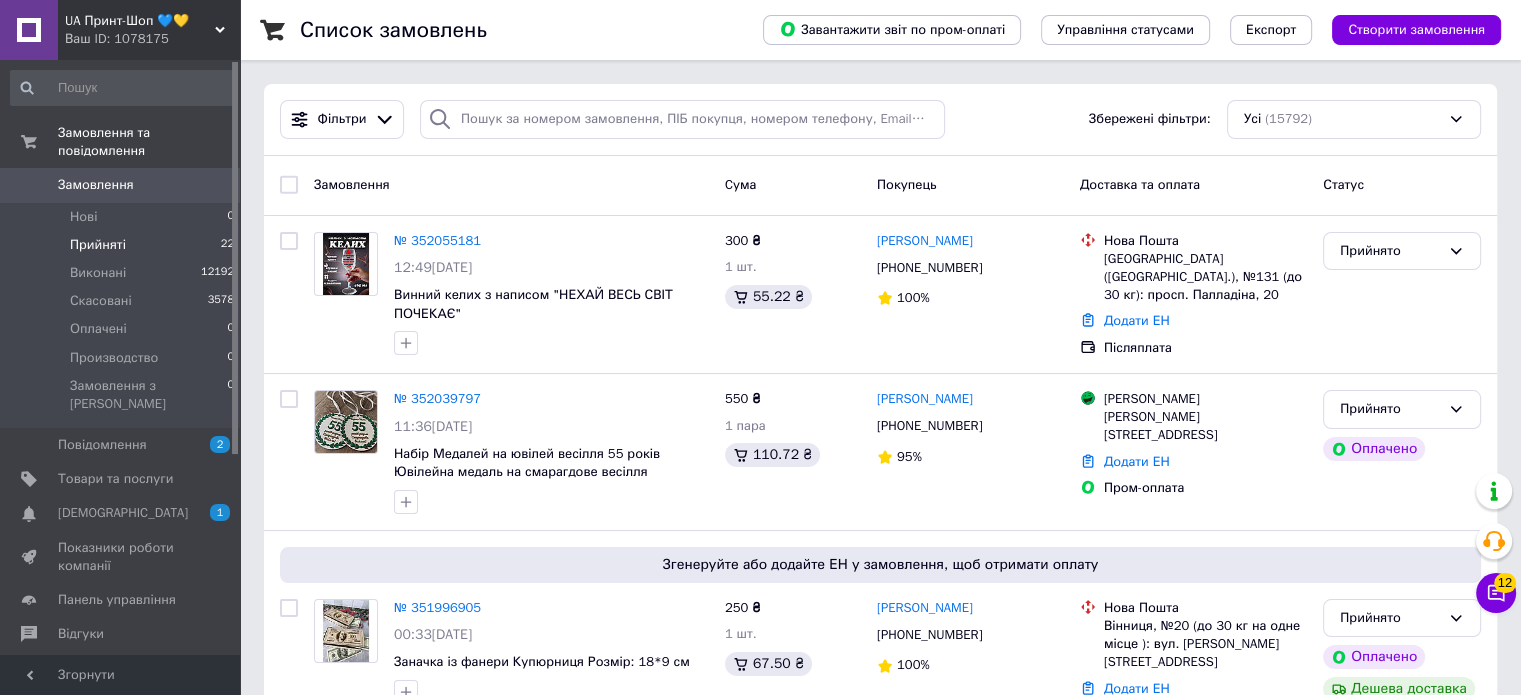 click on "Прийняті 22" at bounding box center [123, 245] 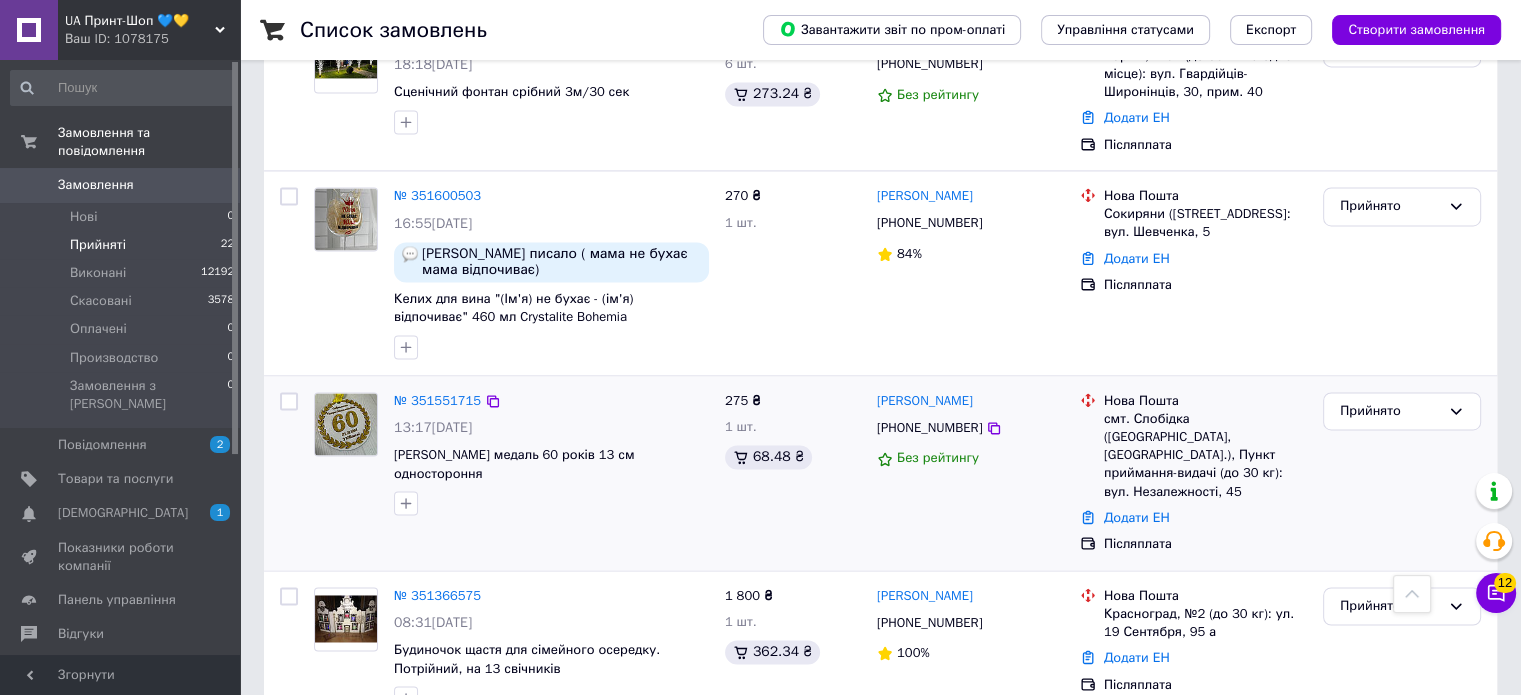 scroll, scrollTop: 3000, scrollLeft: 0, axis: vertical 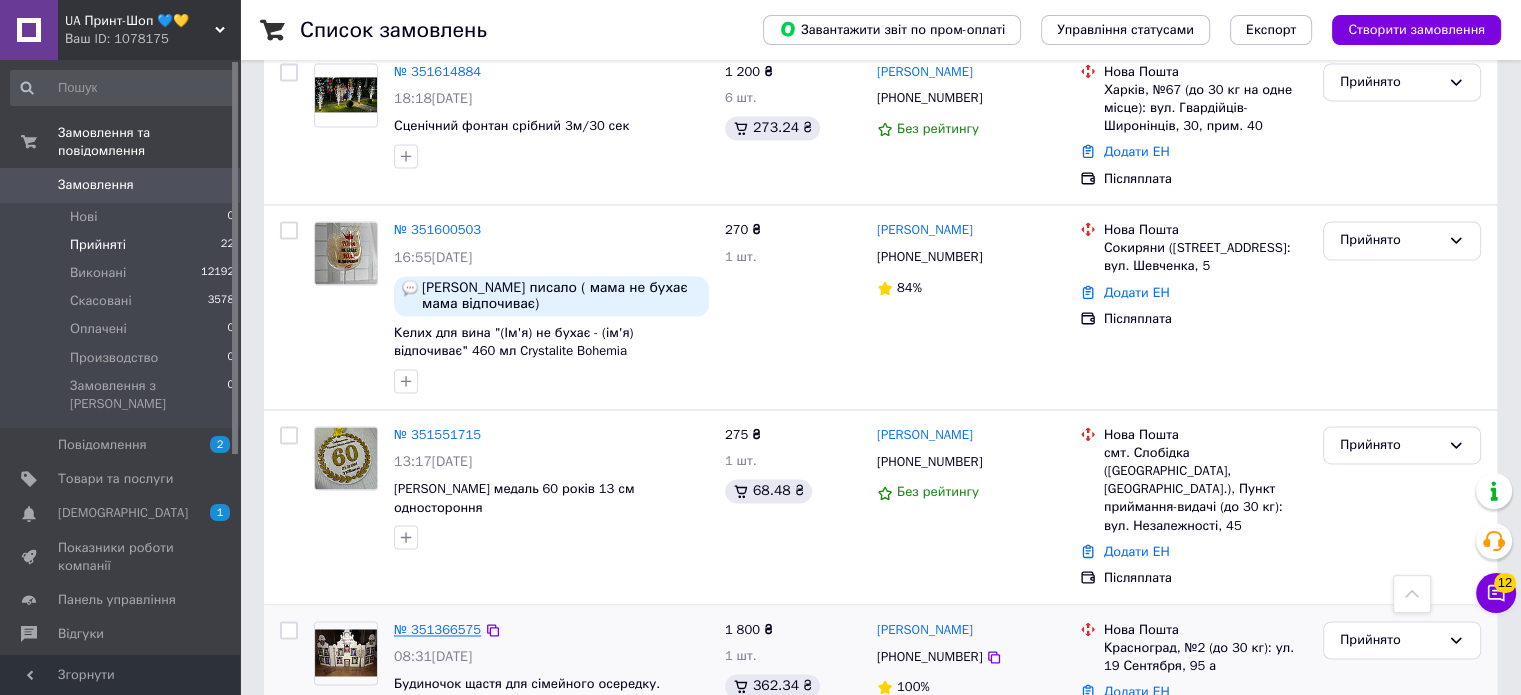 click on "№ 351366575" at bounding box center [437, 629] 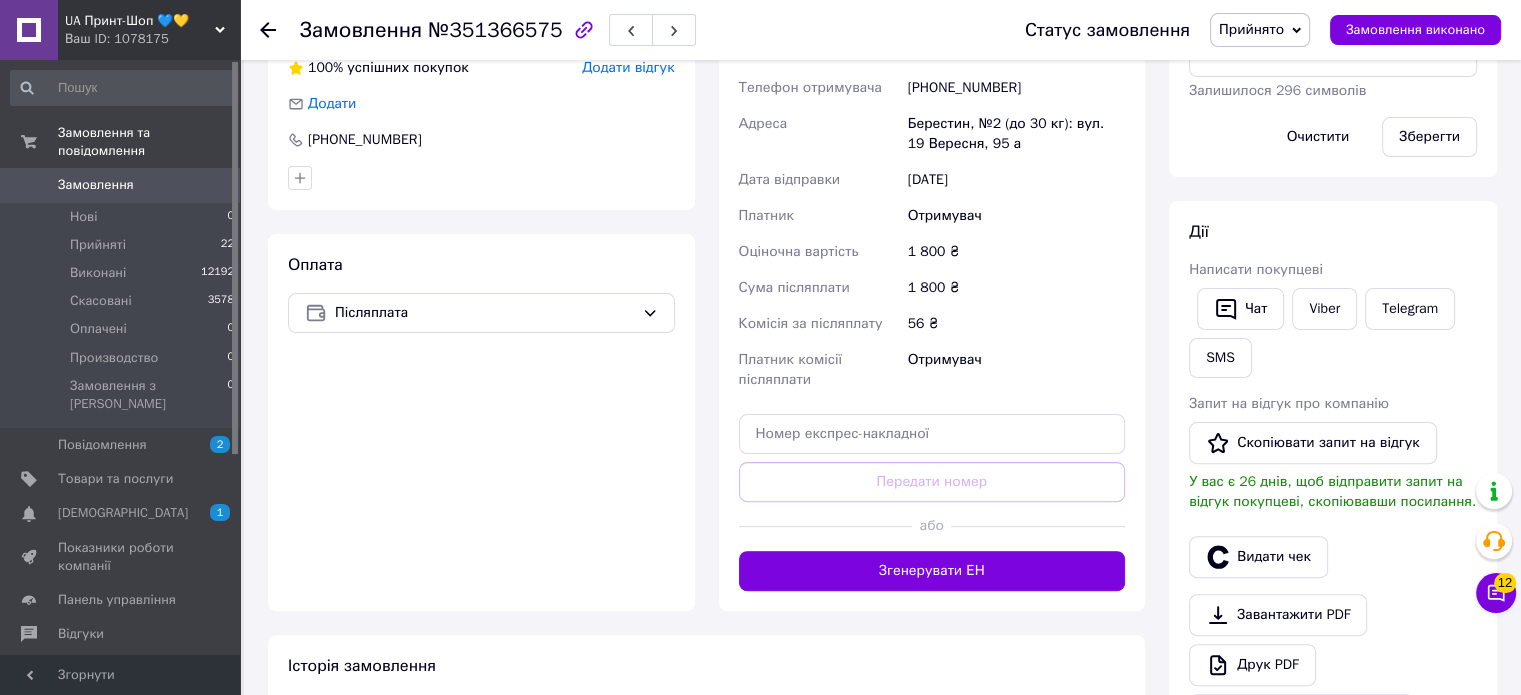 scroll, scrollTop: 500, scrollLeft: 0, axis: vertical 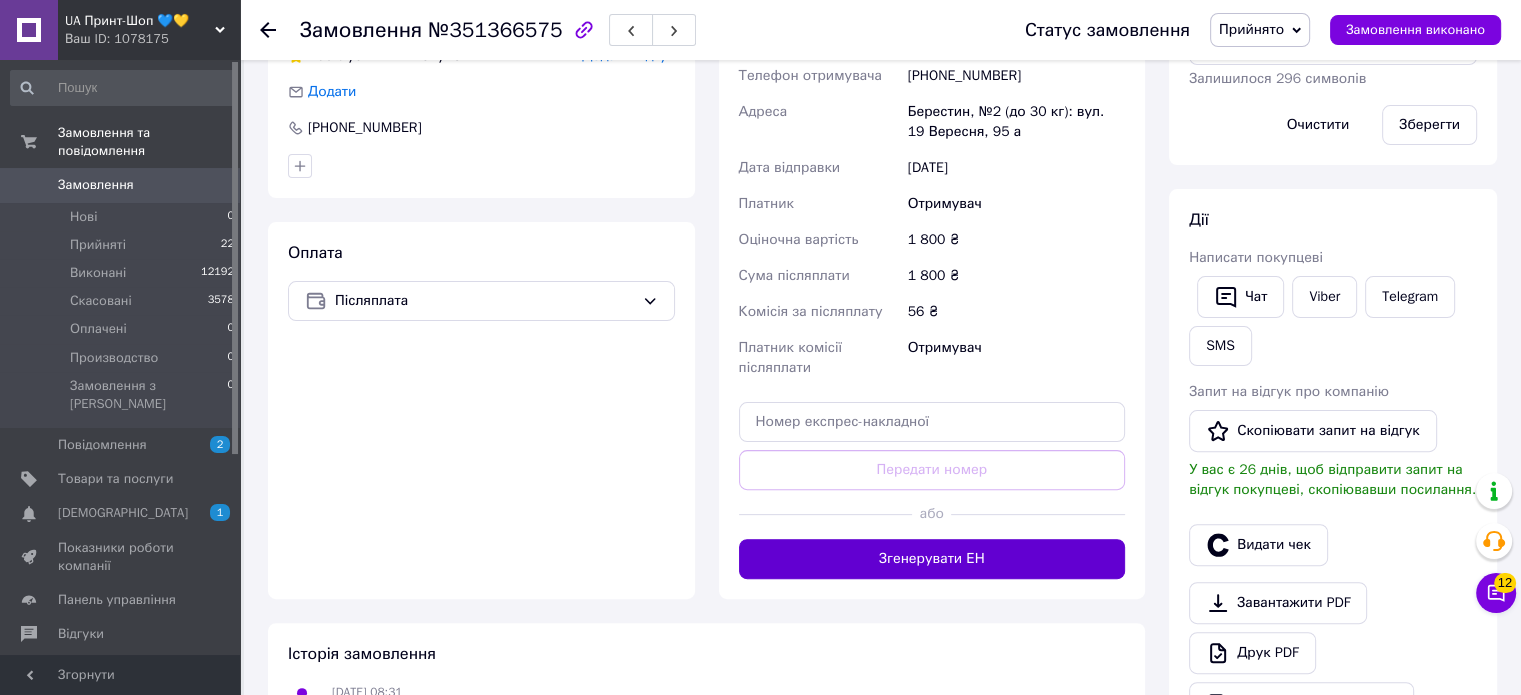 click on "Згенерувати ЕН" at bounding box center (932, 559) 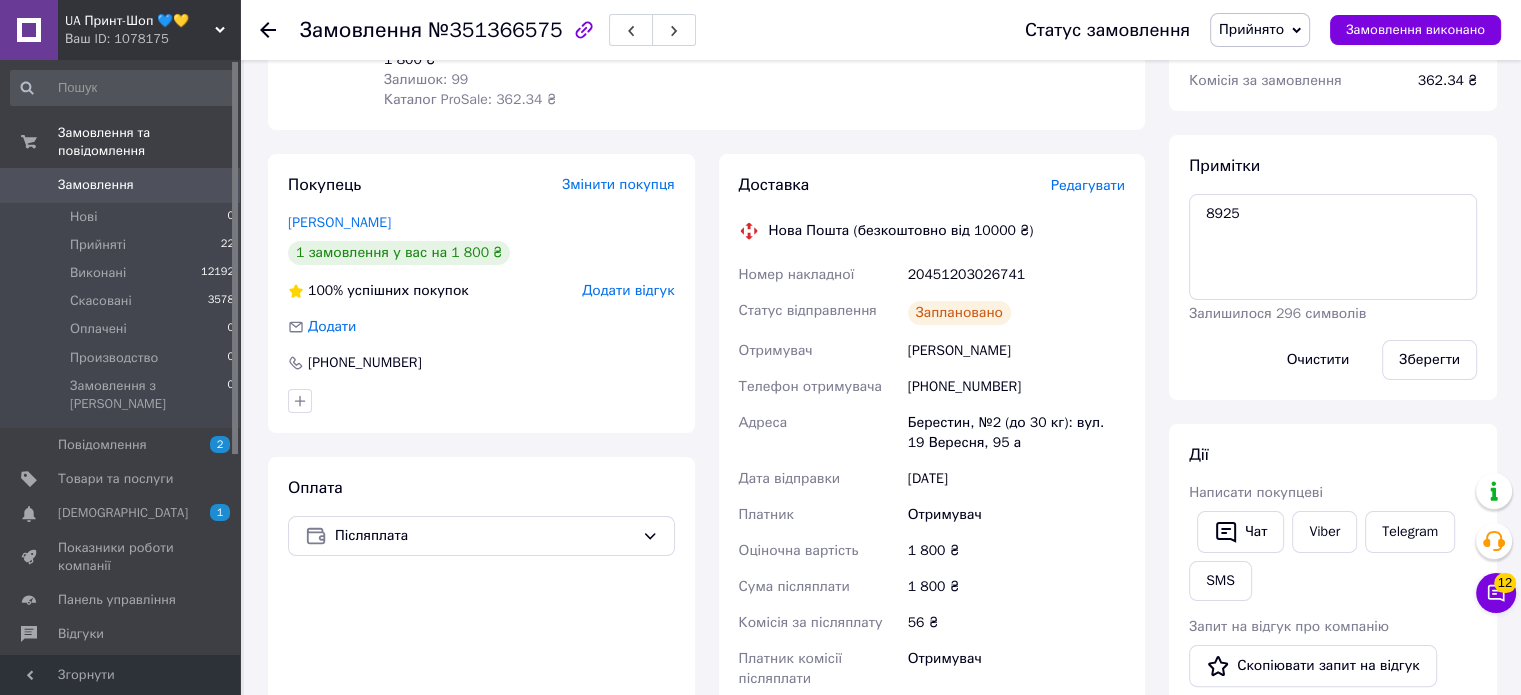 scroll, scrollTop: 300, scrollLeft: 0, axis: vertical 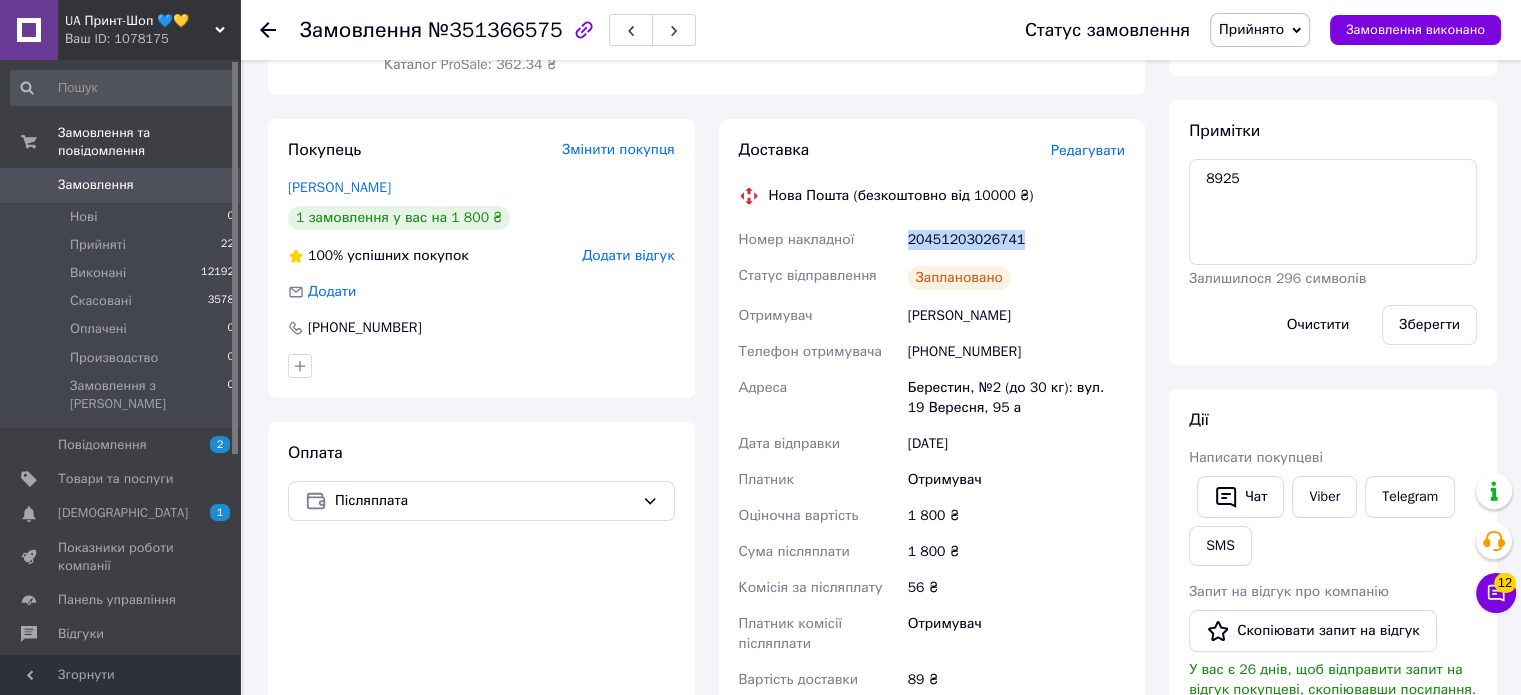 drag, startPoint x: 1044, startPoint y: 241, endPoint x: 906, endPoint y: 251, distance: 138.36185 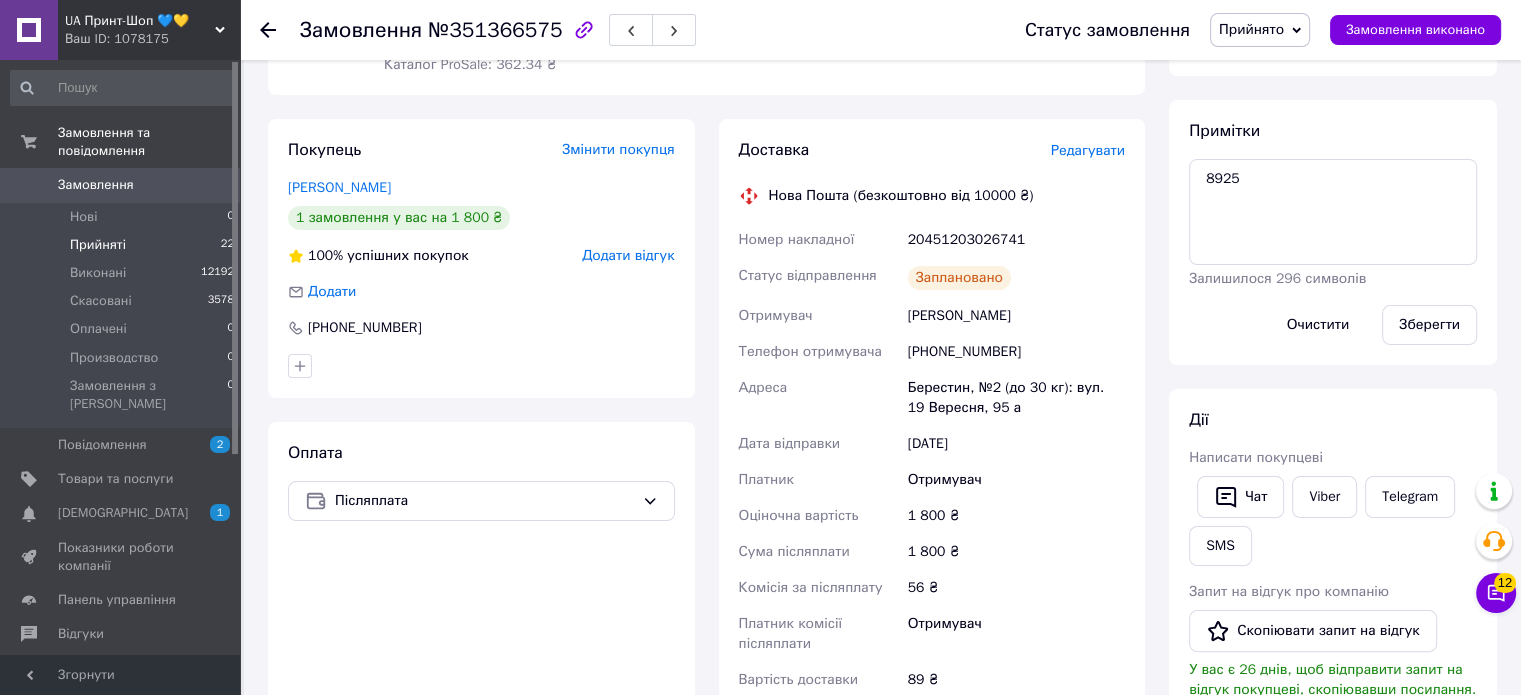 click on "Прийняті" at bounding box center (98, 245) 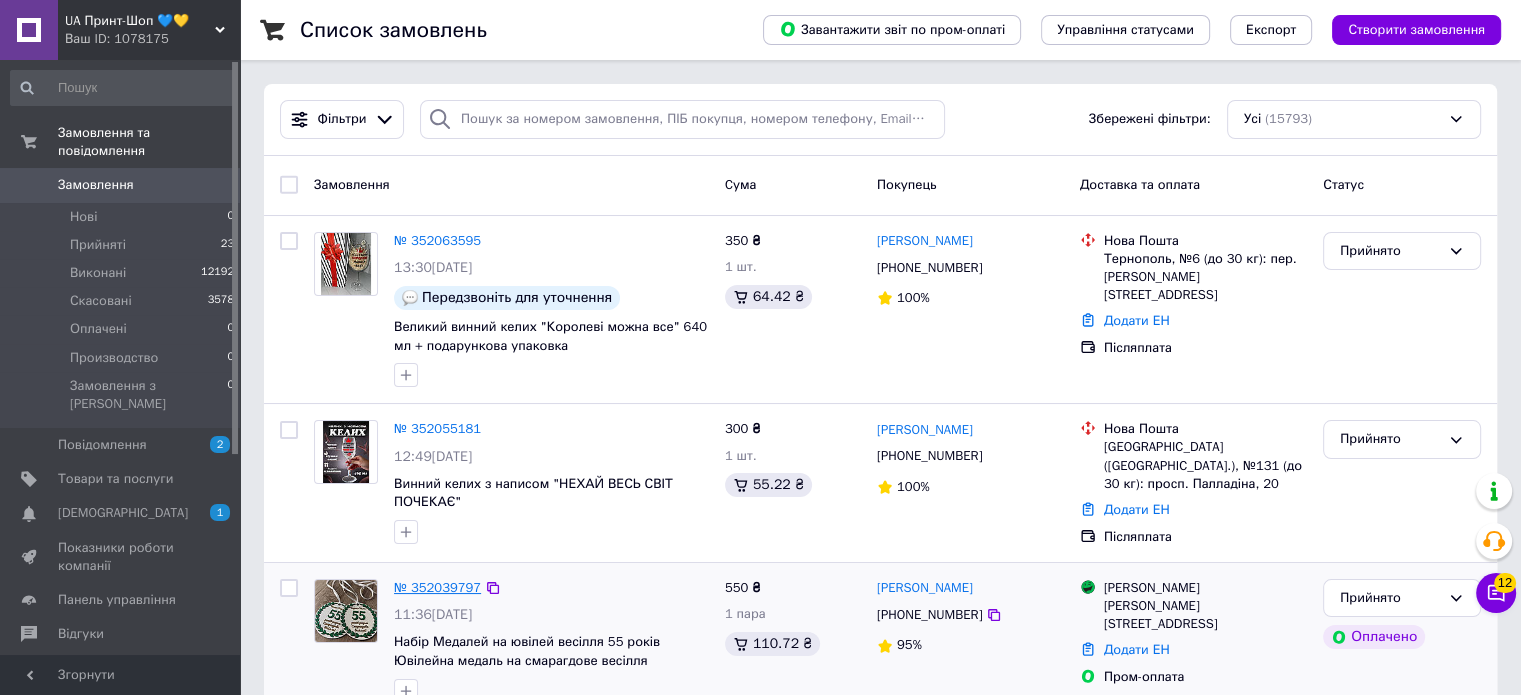 click on "№ 352039797" at bounding box center (437, 587) 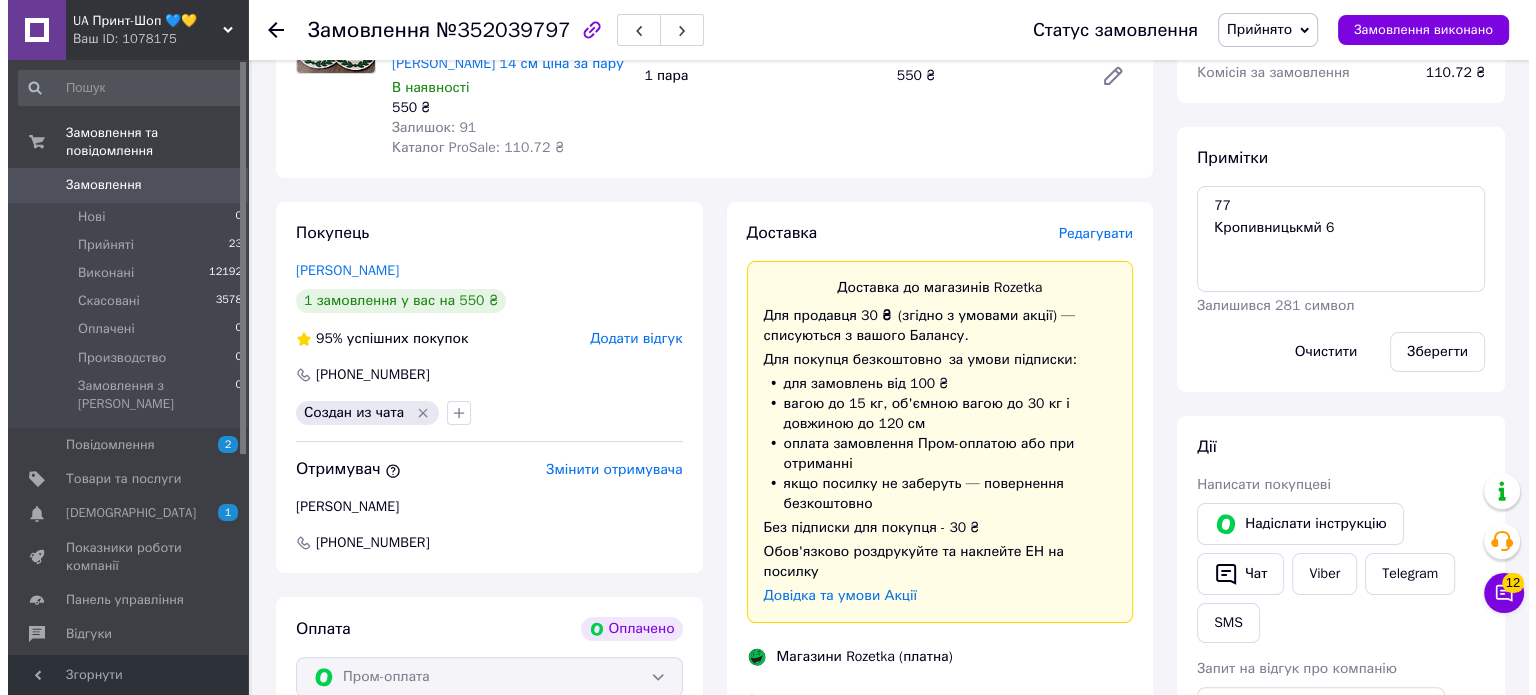 scroll, scrollTop: 300, scrollLeft: 0, axis: vertical 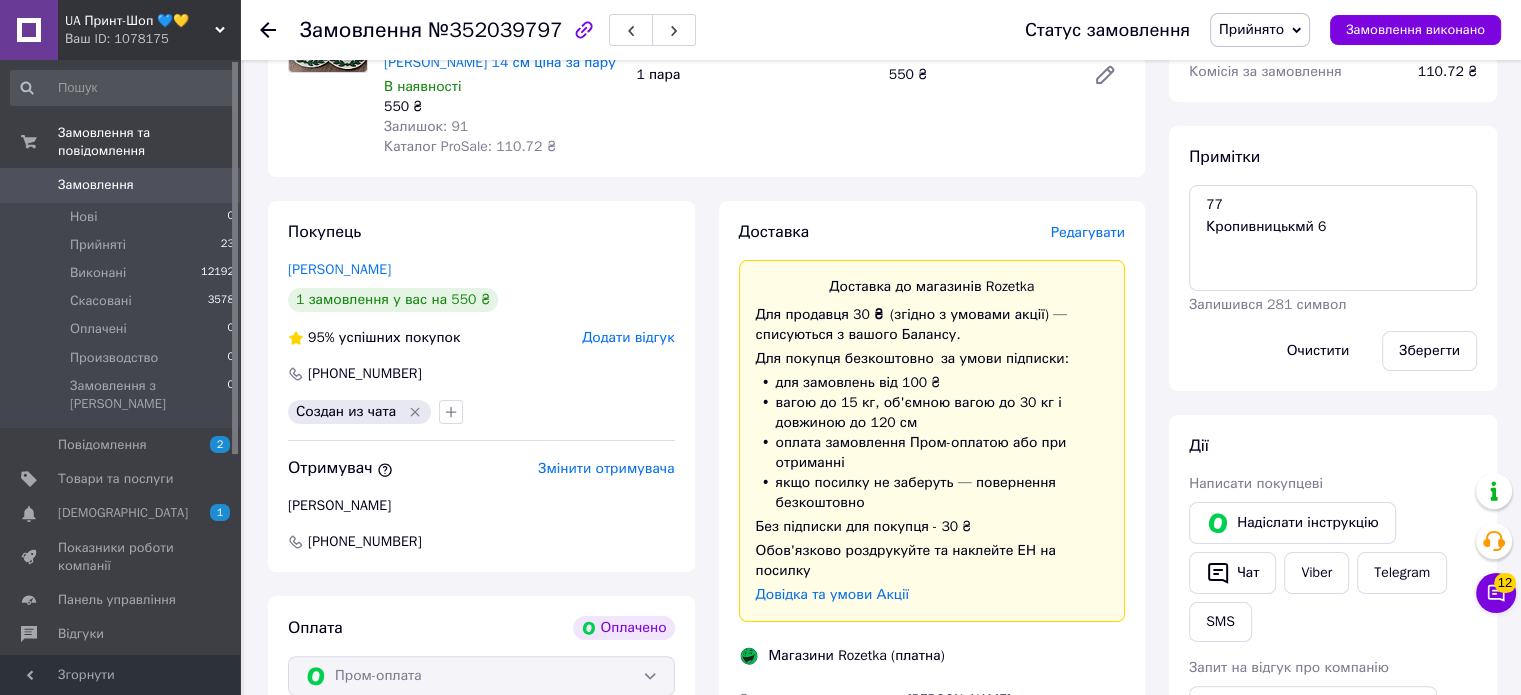 click on "Редагувати" at bounding box center [1088, 232] 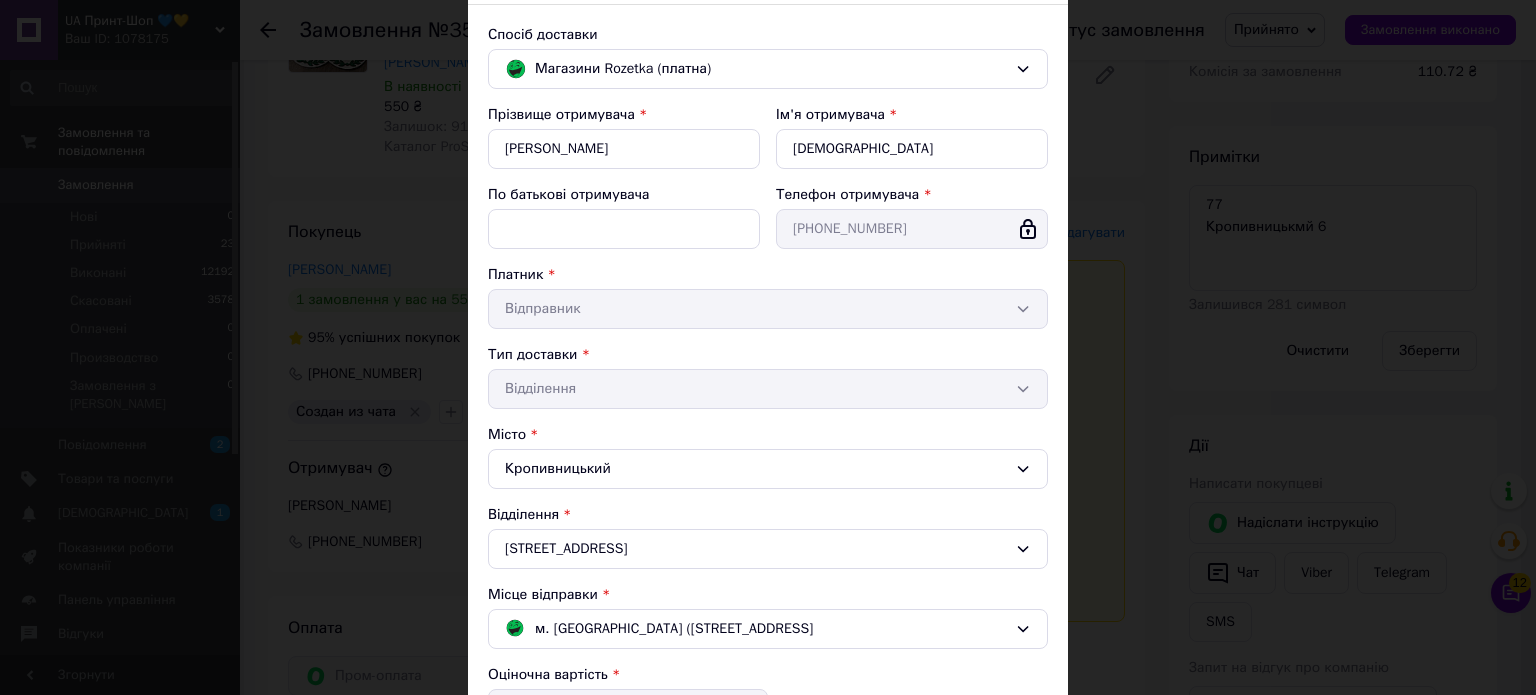 scroll, scrollTop: 0, scrollLeft: 0, axis: both 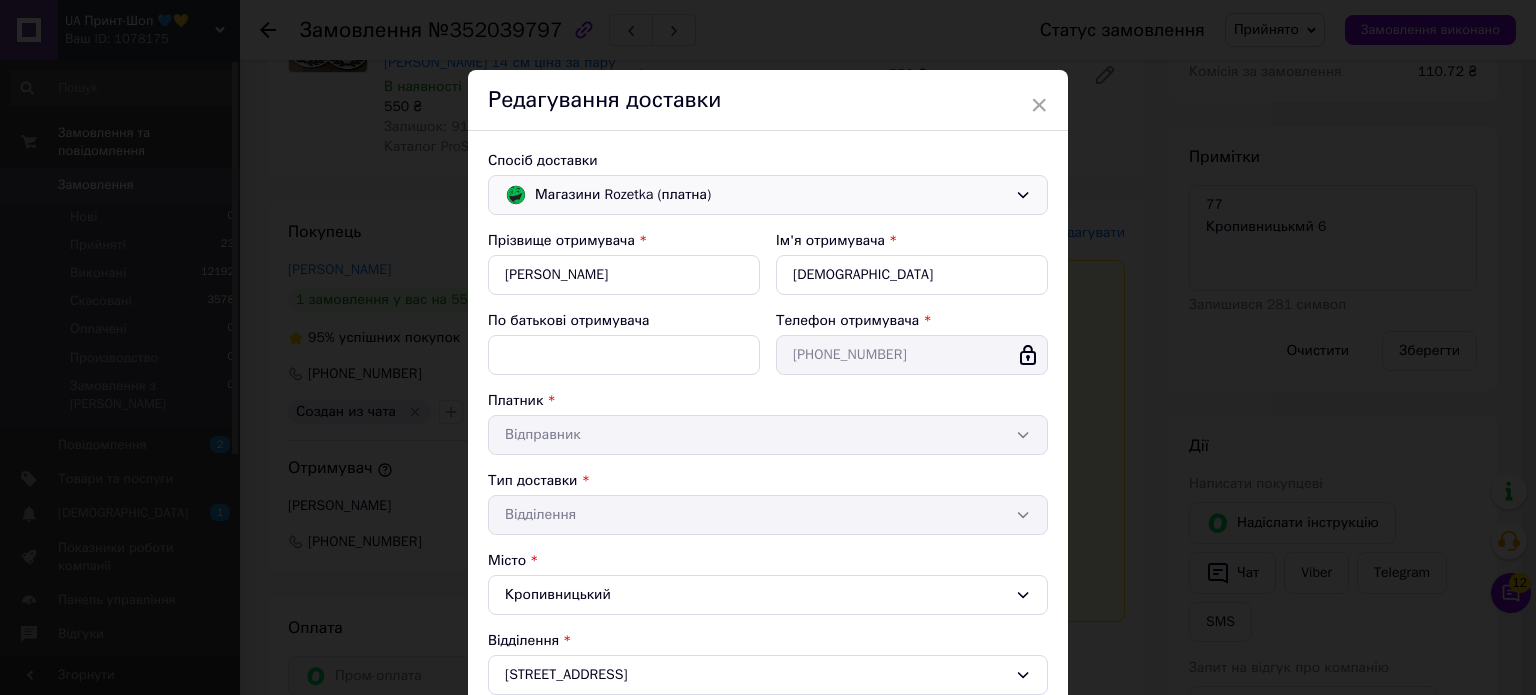 click on "Магазини Rozetka (платна)" at bounding box center (771, 195) 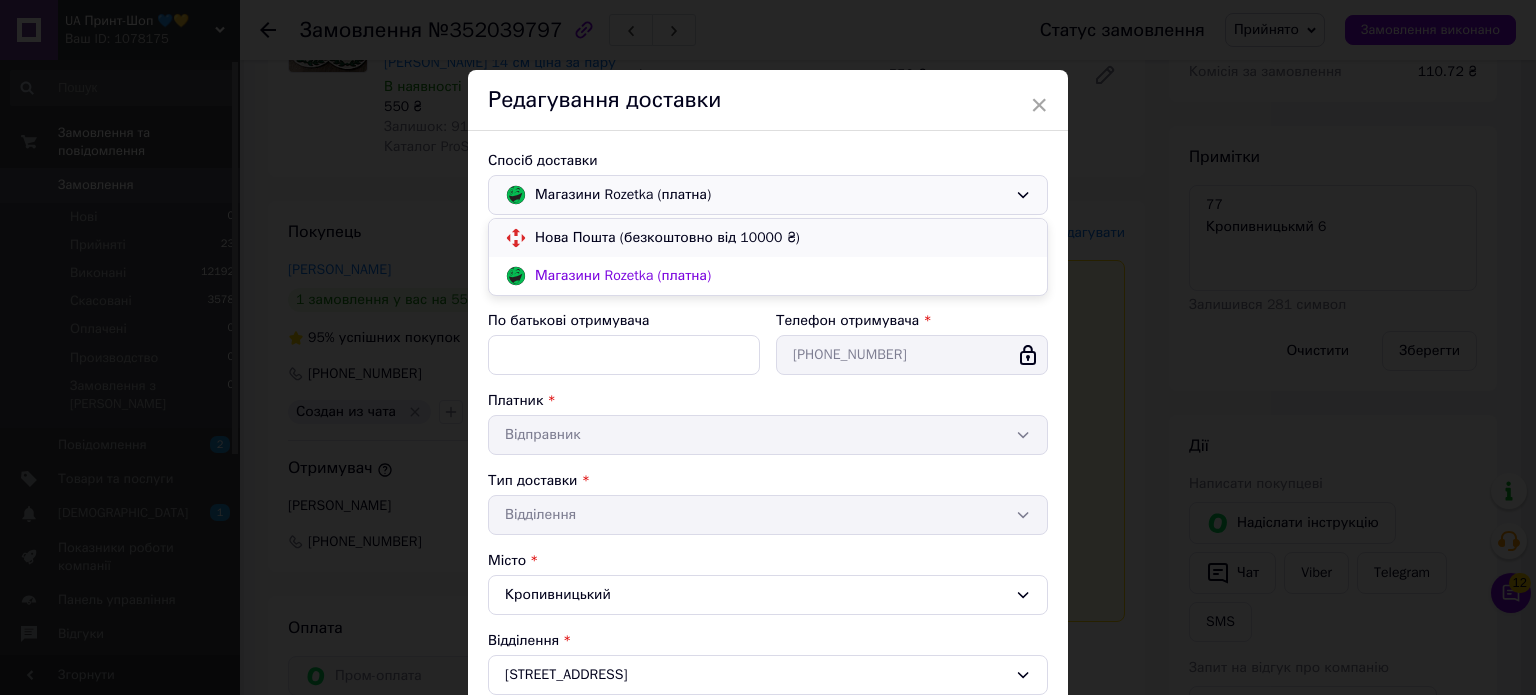 click on "Нова Пошта (безкоштовно від 10000 ₴)" at bounding box center [783, 238] 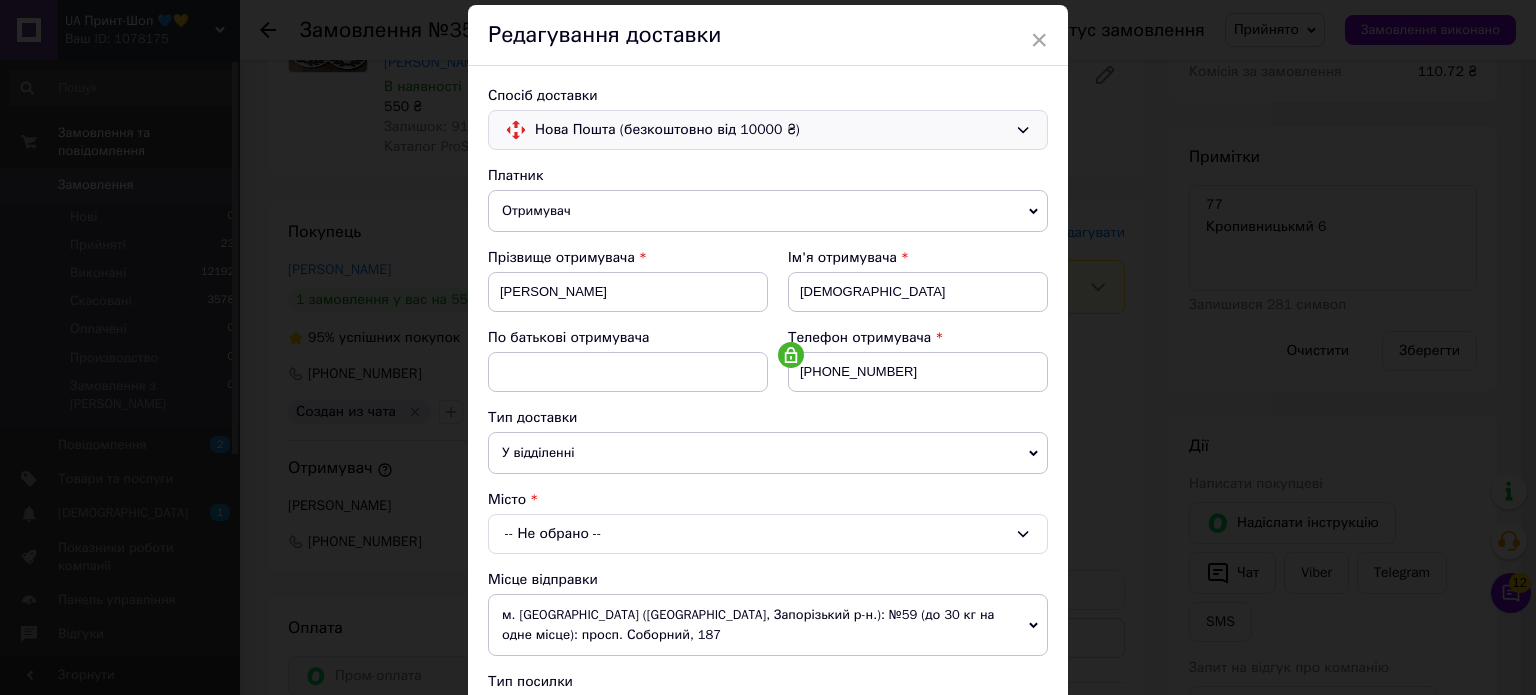 scroll, scrollTop: 100, scrollLeft: 0, axis: vertical 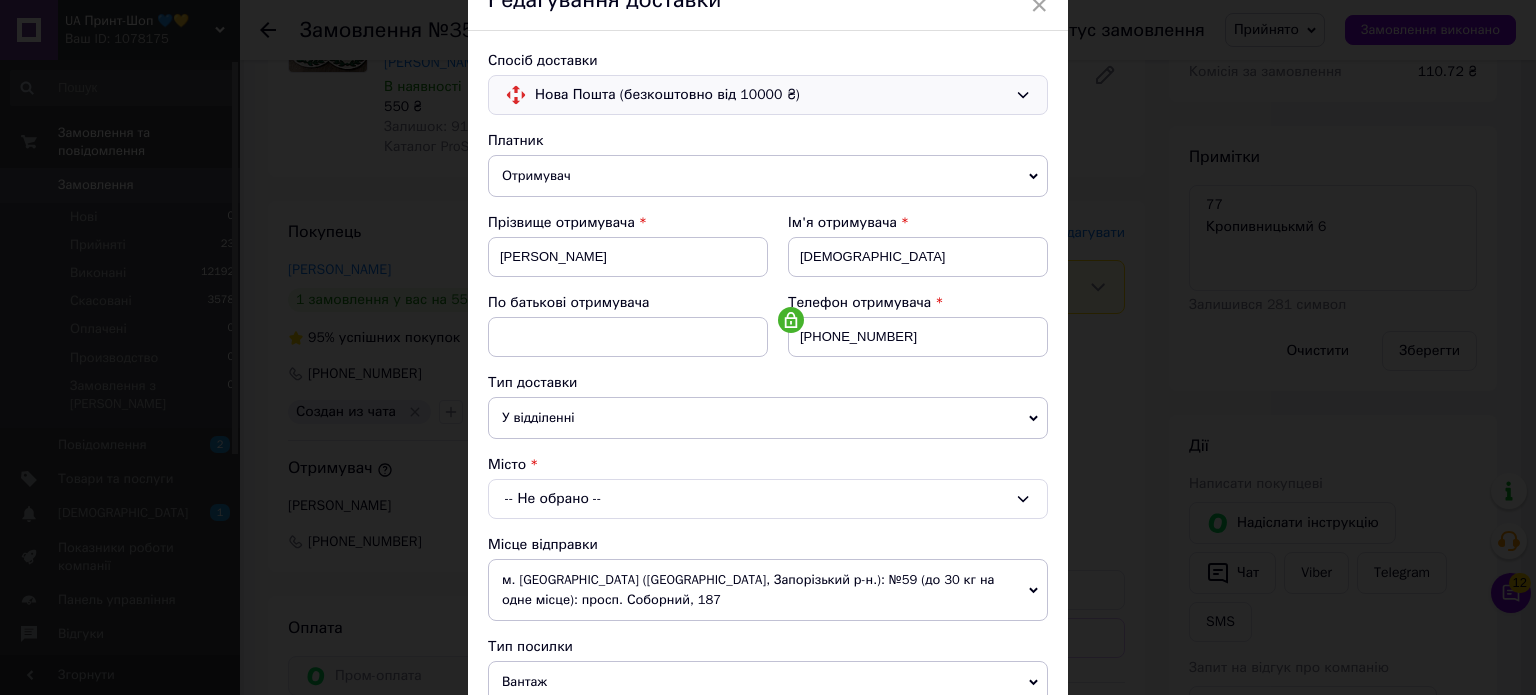 click on "-- Не обрано --" at bounding box center (768, 499) 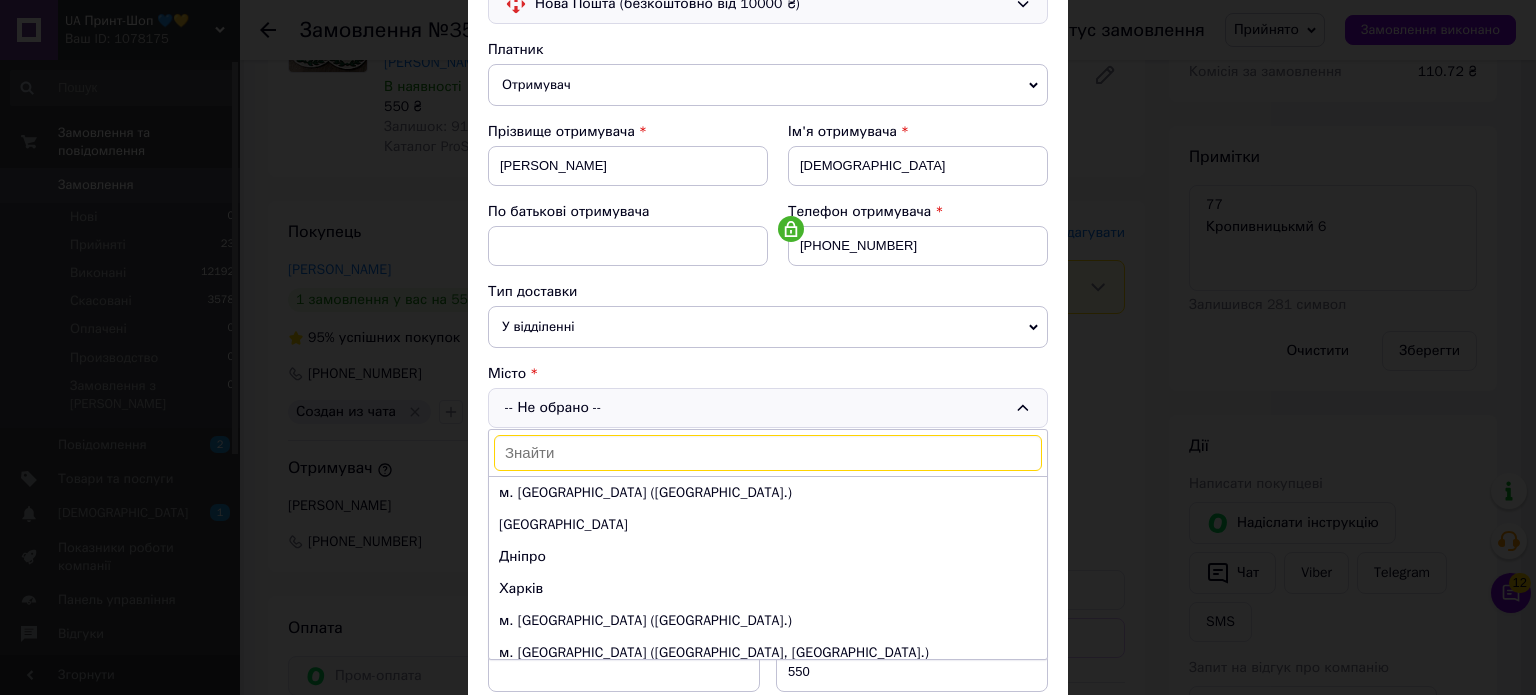 scroll, scrollTop: 500, scrollLeft: 0, axis: vertical 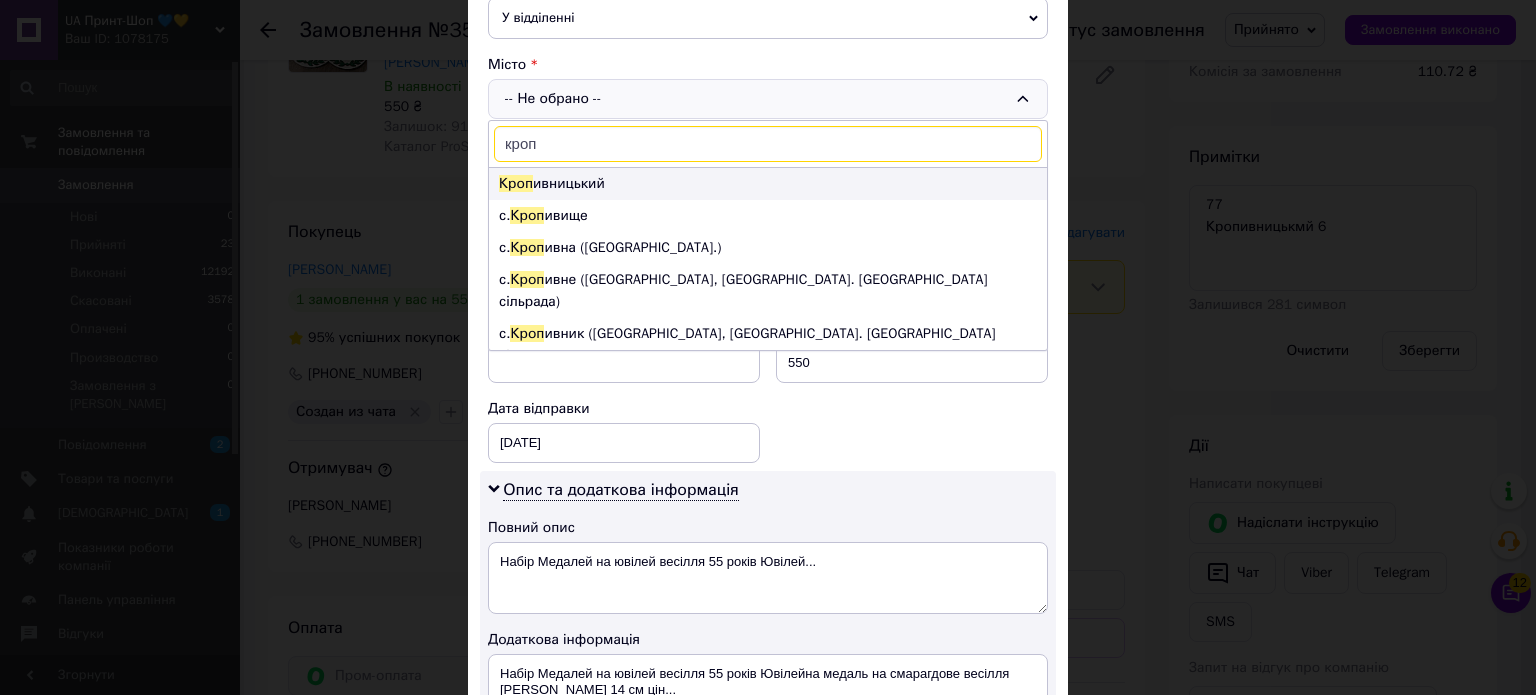 type on "кроп" 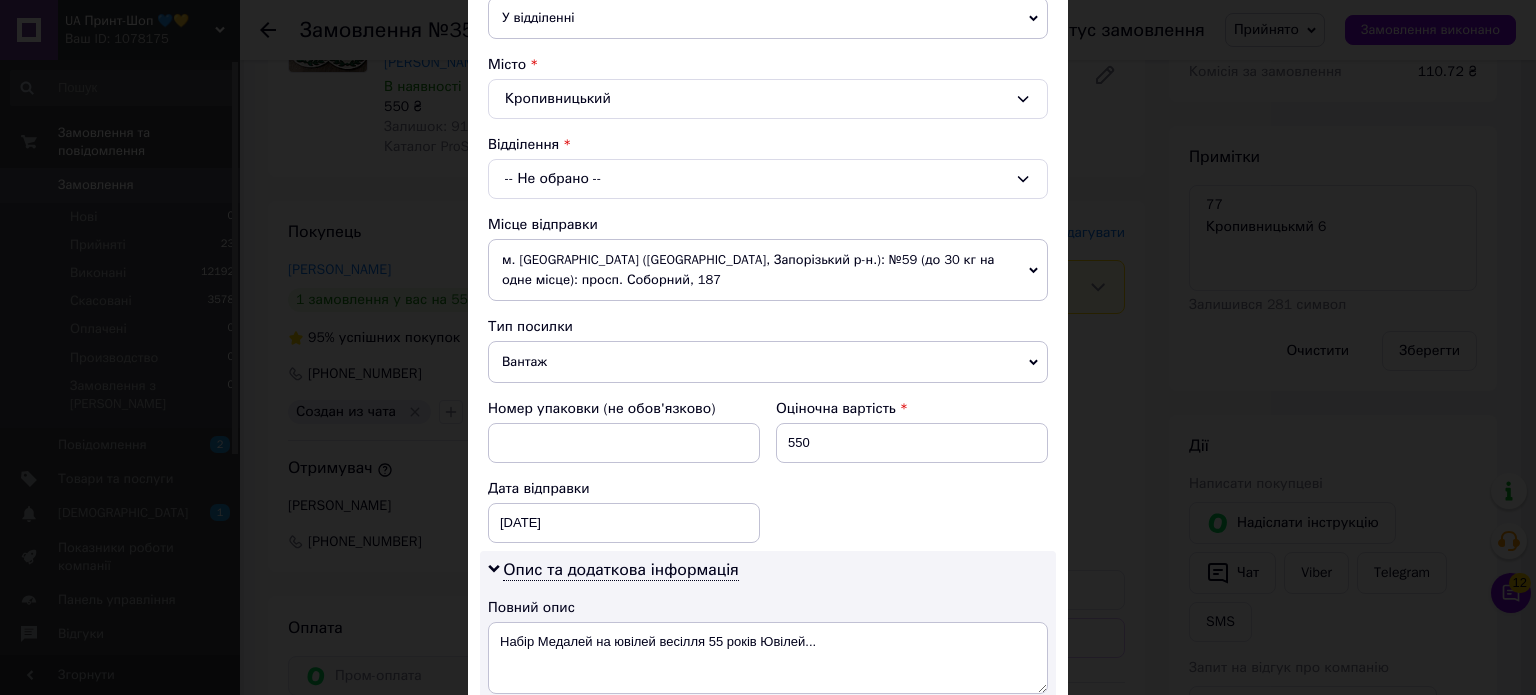 click on "-- Не обрано --" at bounding box center (768, 179) 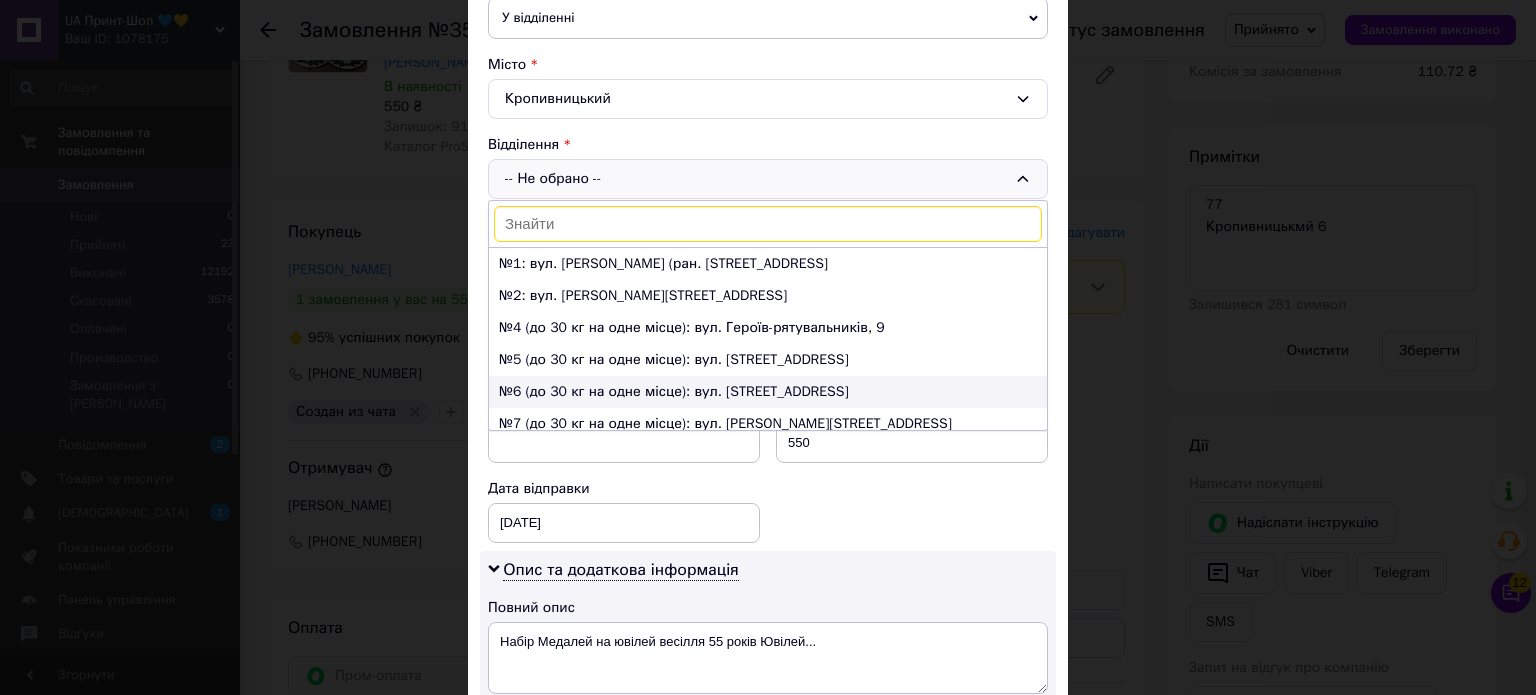 click on "№6 (до 30 кг на одне місце): вул. [STREET_ADDRESS]" at bounding box center (768, 392) 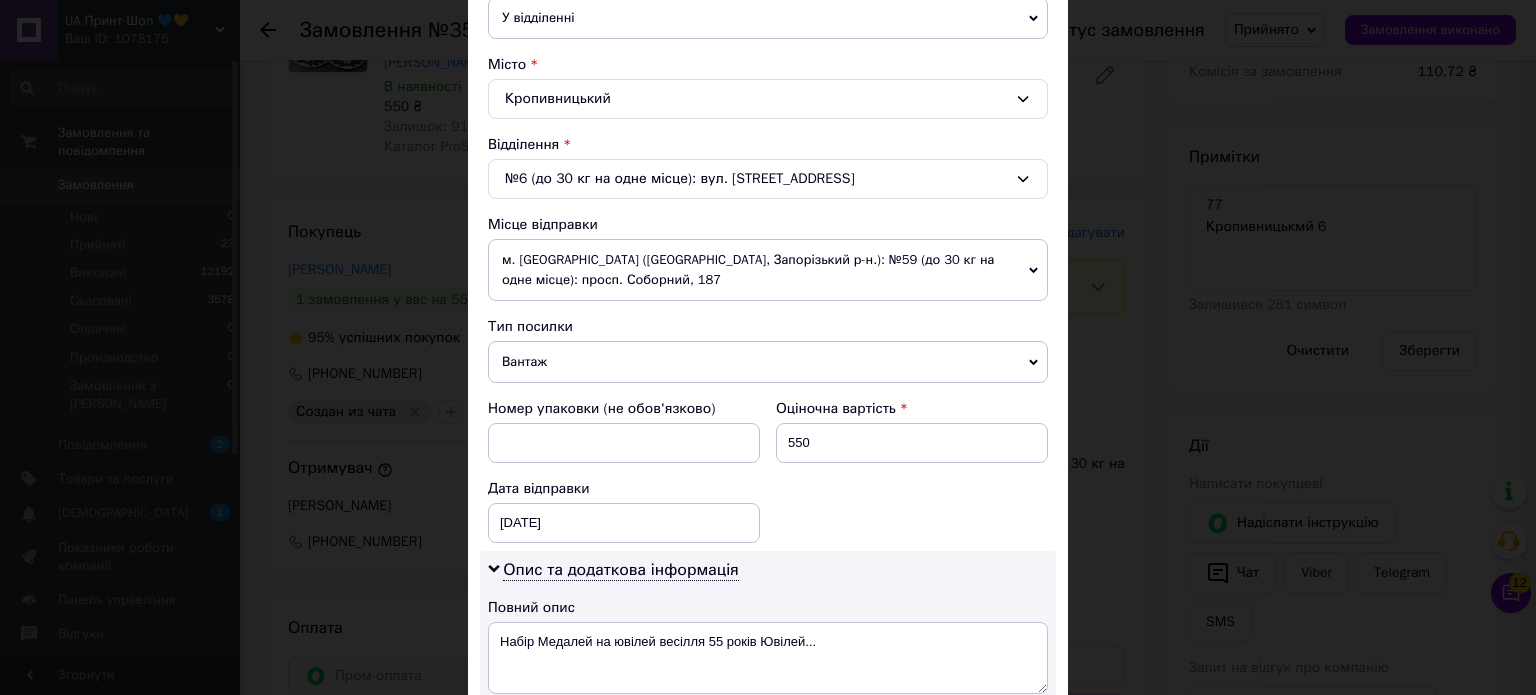 click on "Вантаж" at bounding box center (768, 362) 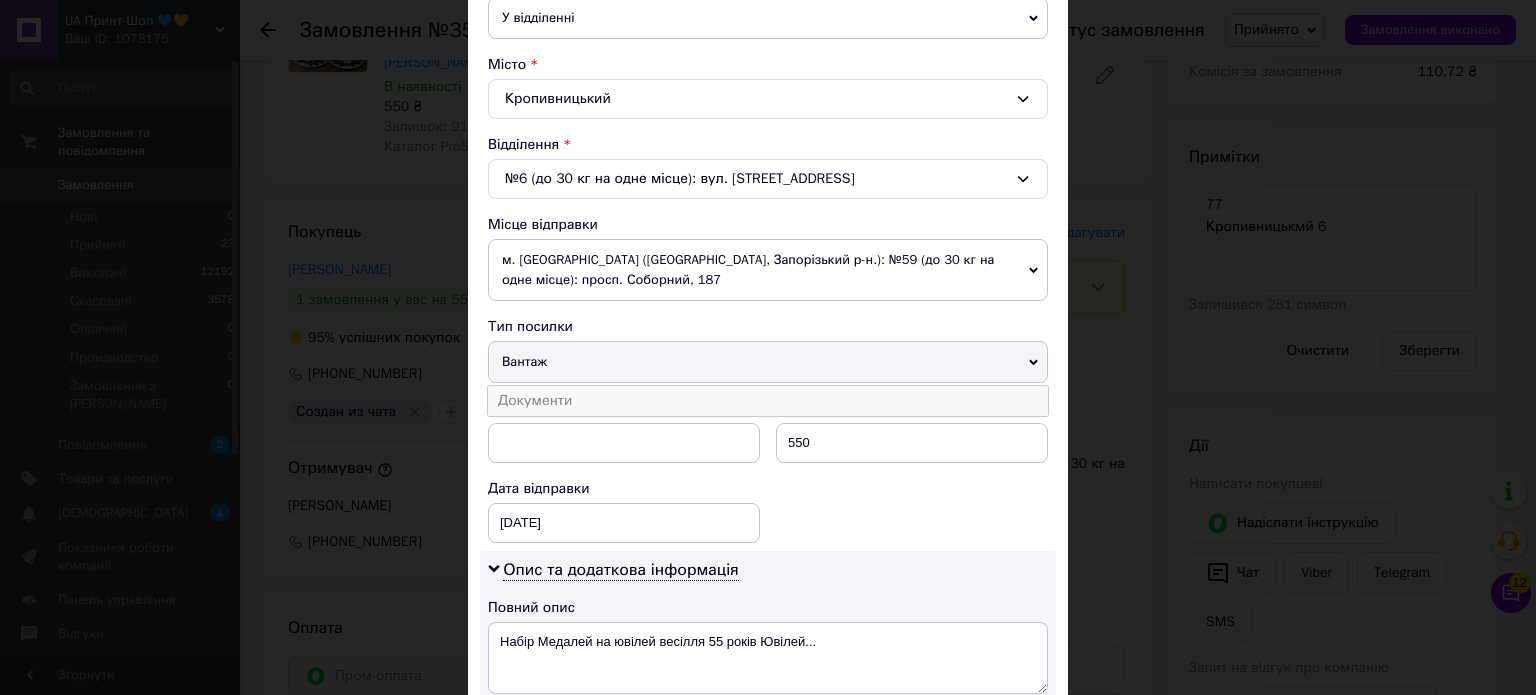 click on "Документи" at bounding box center [768, 401] 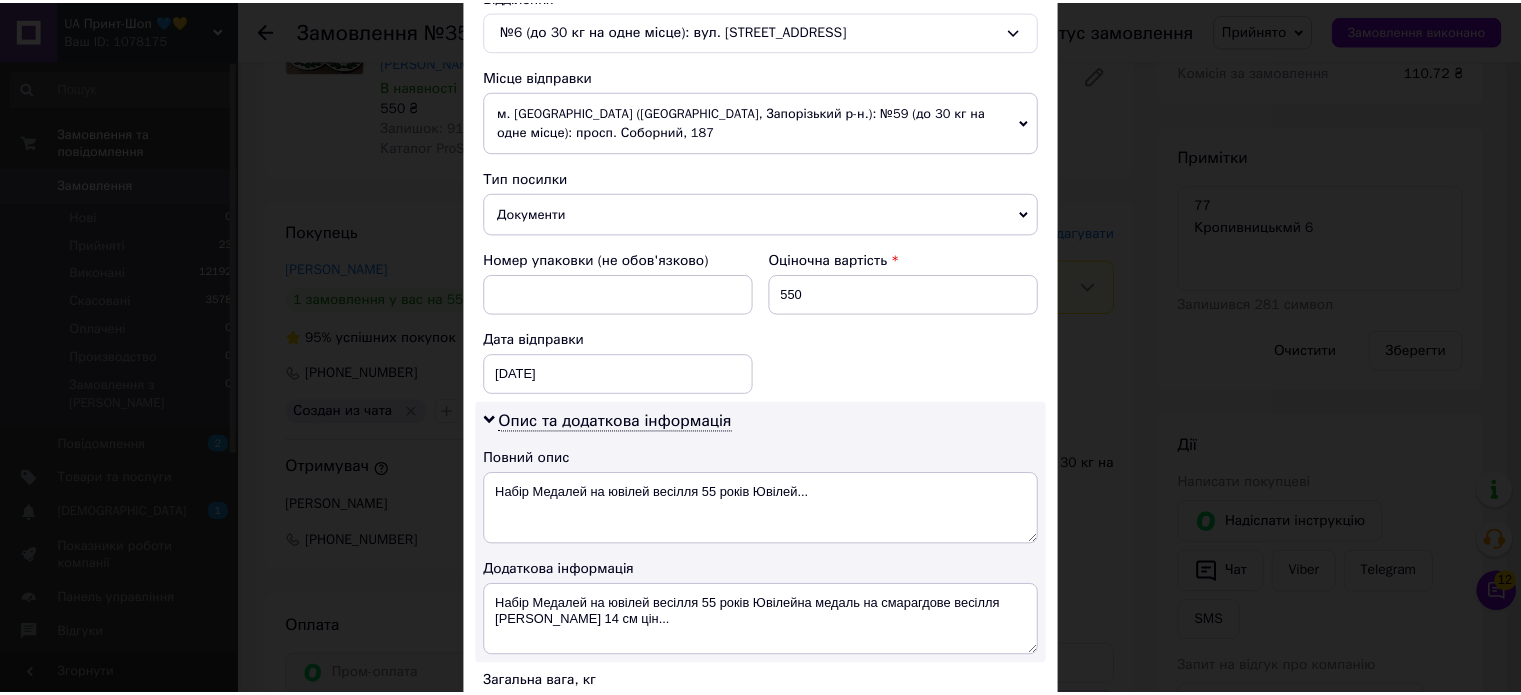 scroll, scrollTop: 890, scrollLeft: 0, axis: vertical 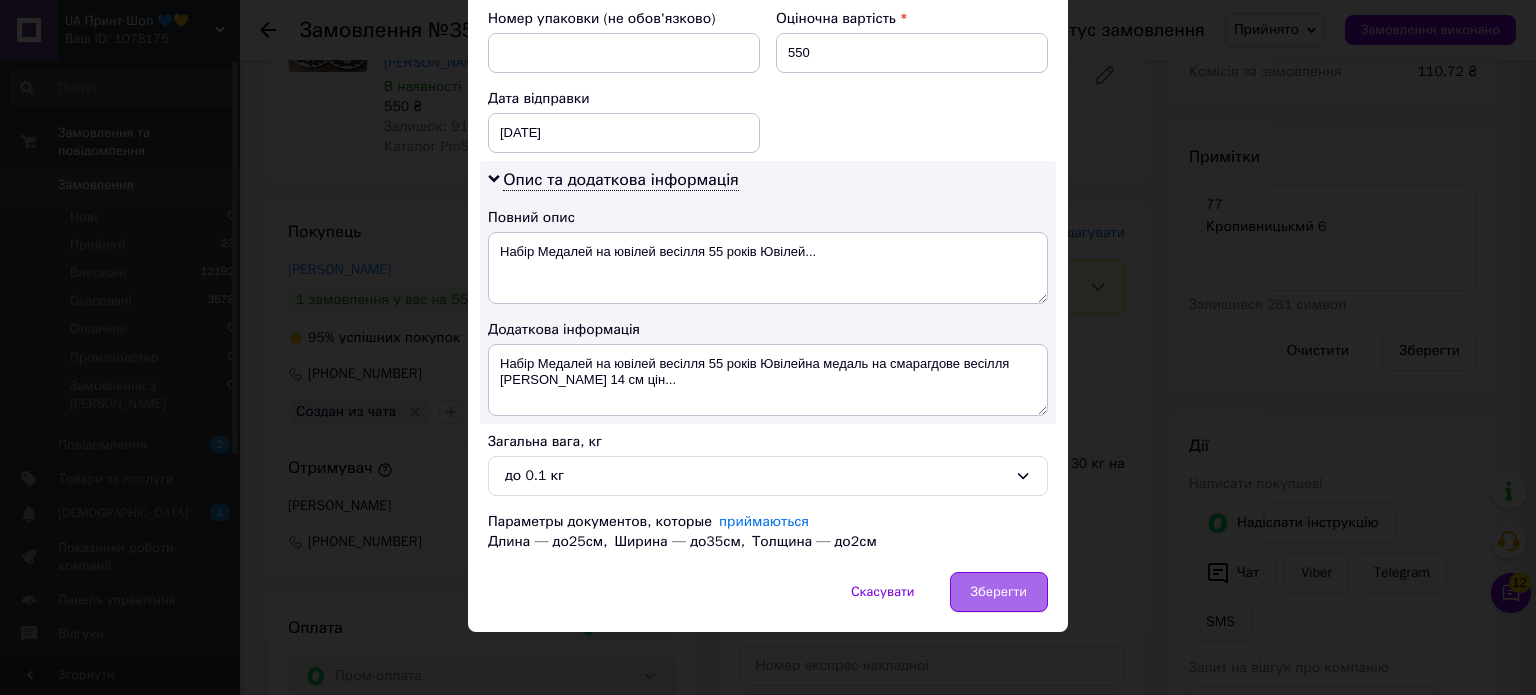 click on "Зберегти" at bounding box center [999, 592] 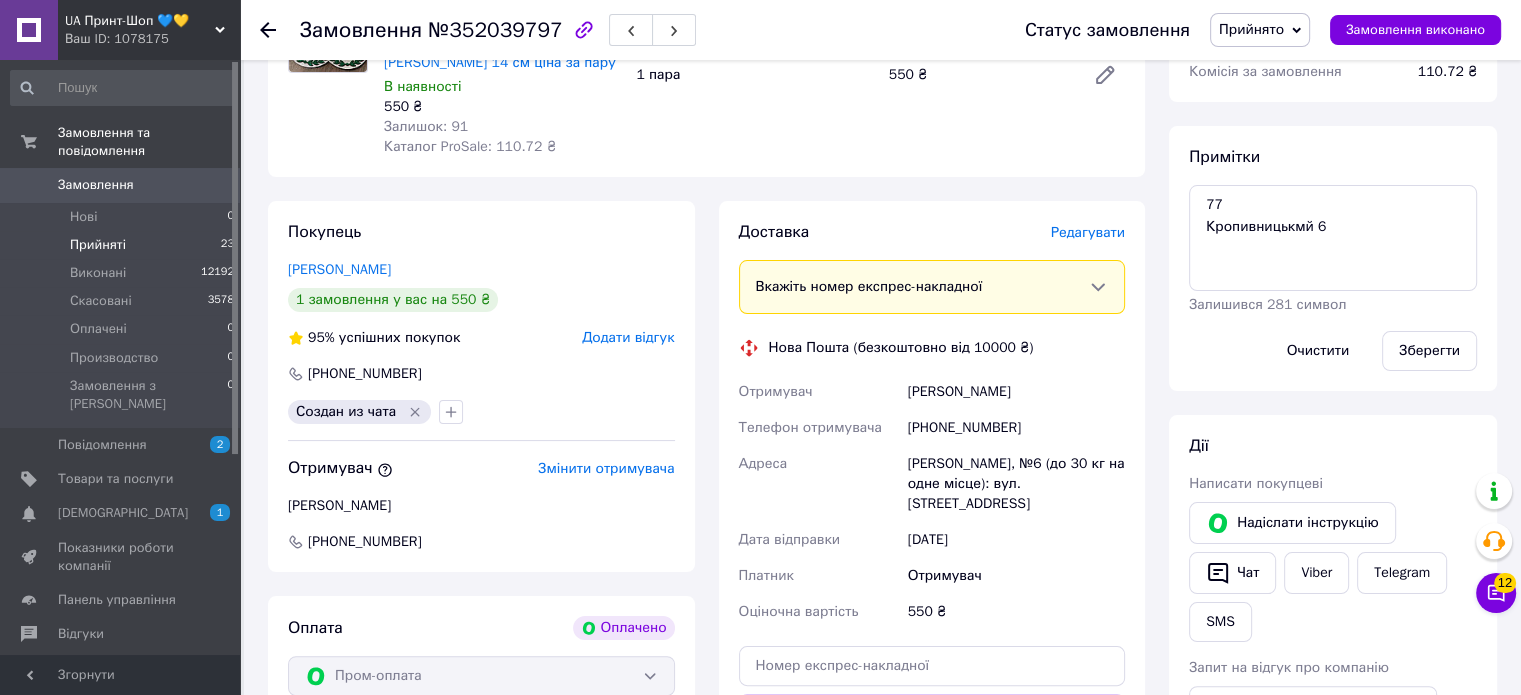 click on "Прийняті 23" at bounding box center (123, 245) 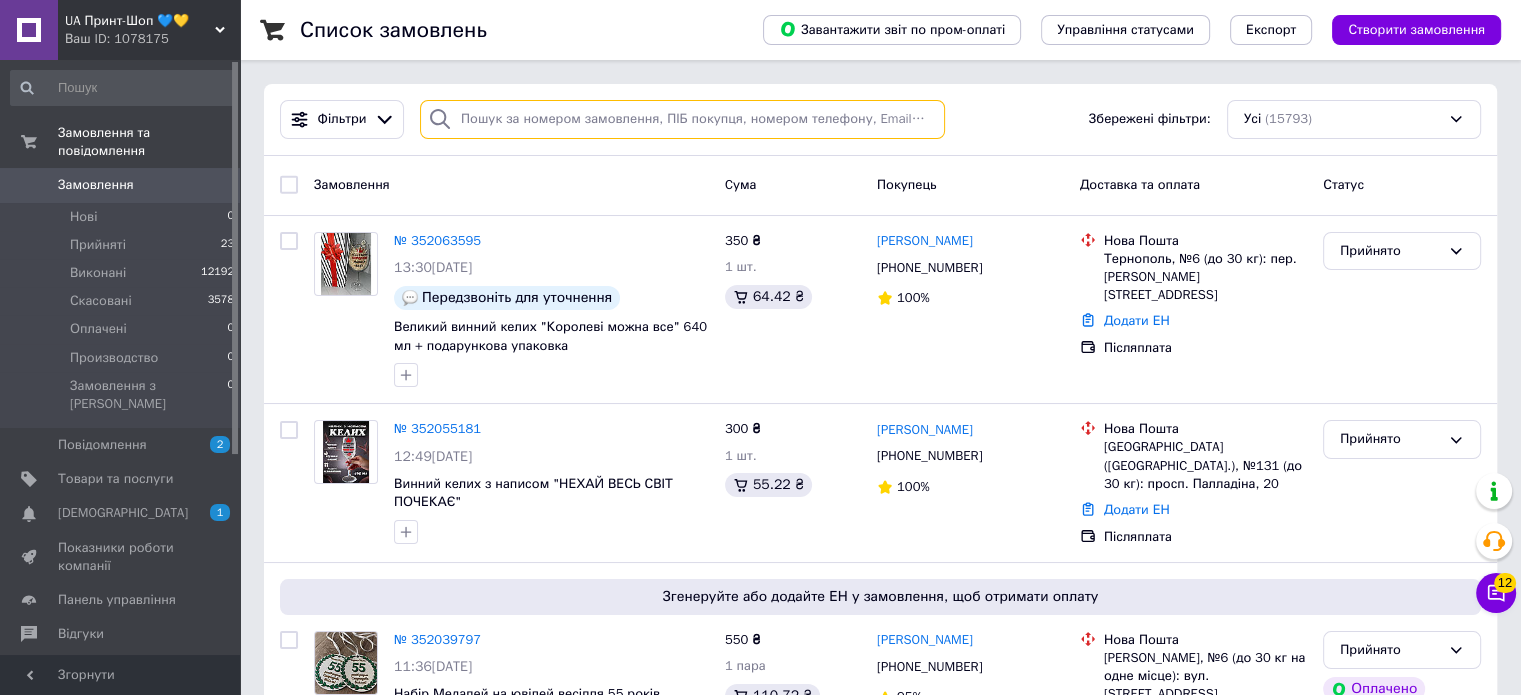 click at bounding box center [682, 119] 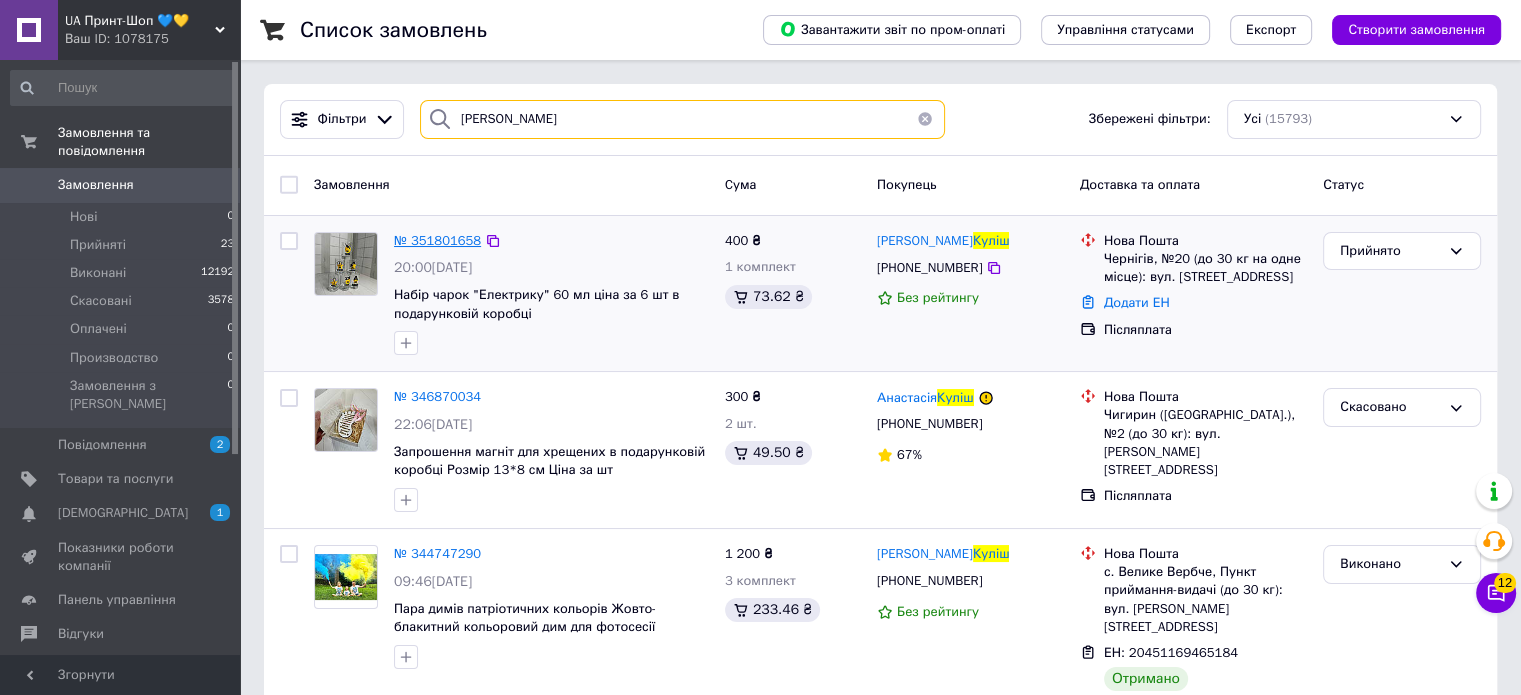 type on "[PERSON_NAME]" 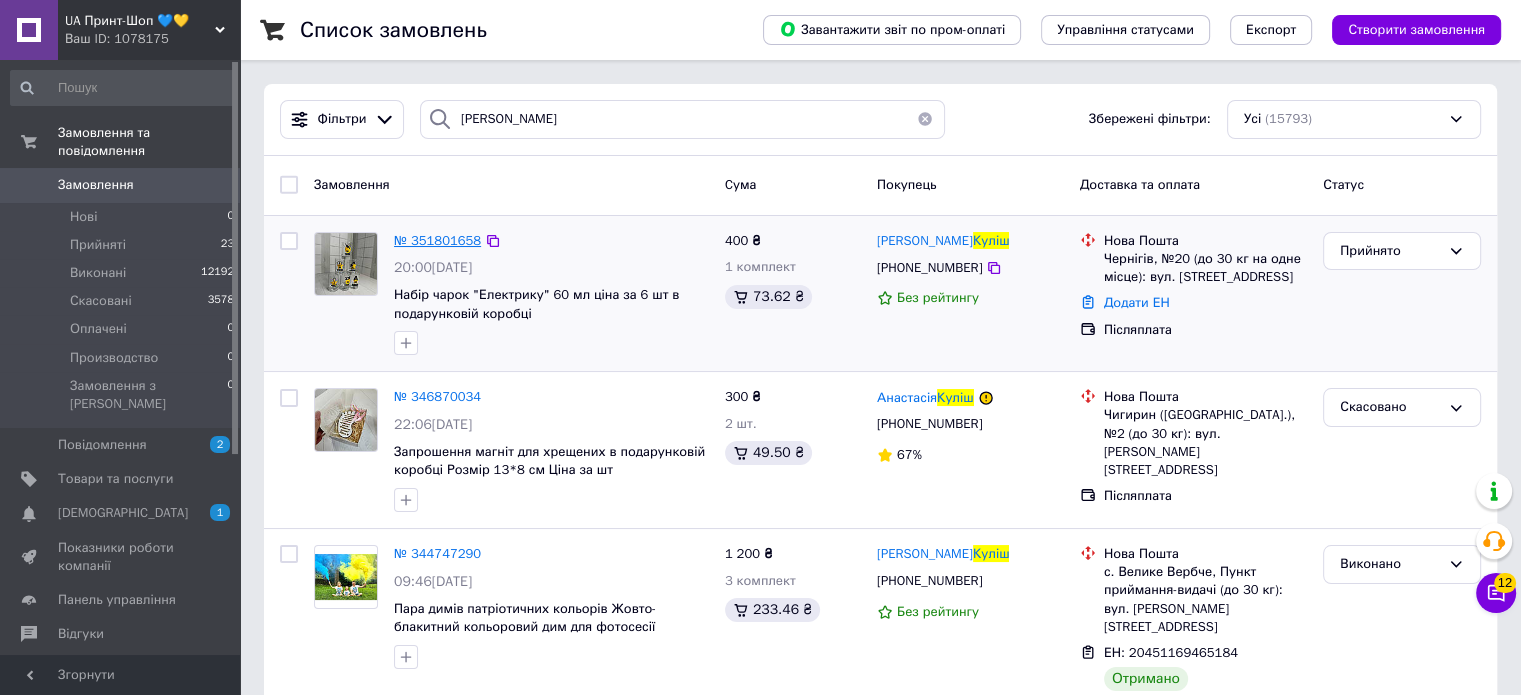 click on "№ 351801658" at bounding box center [437, 240] 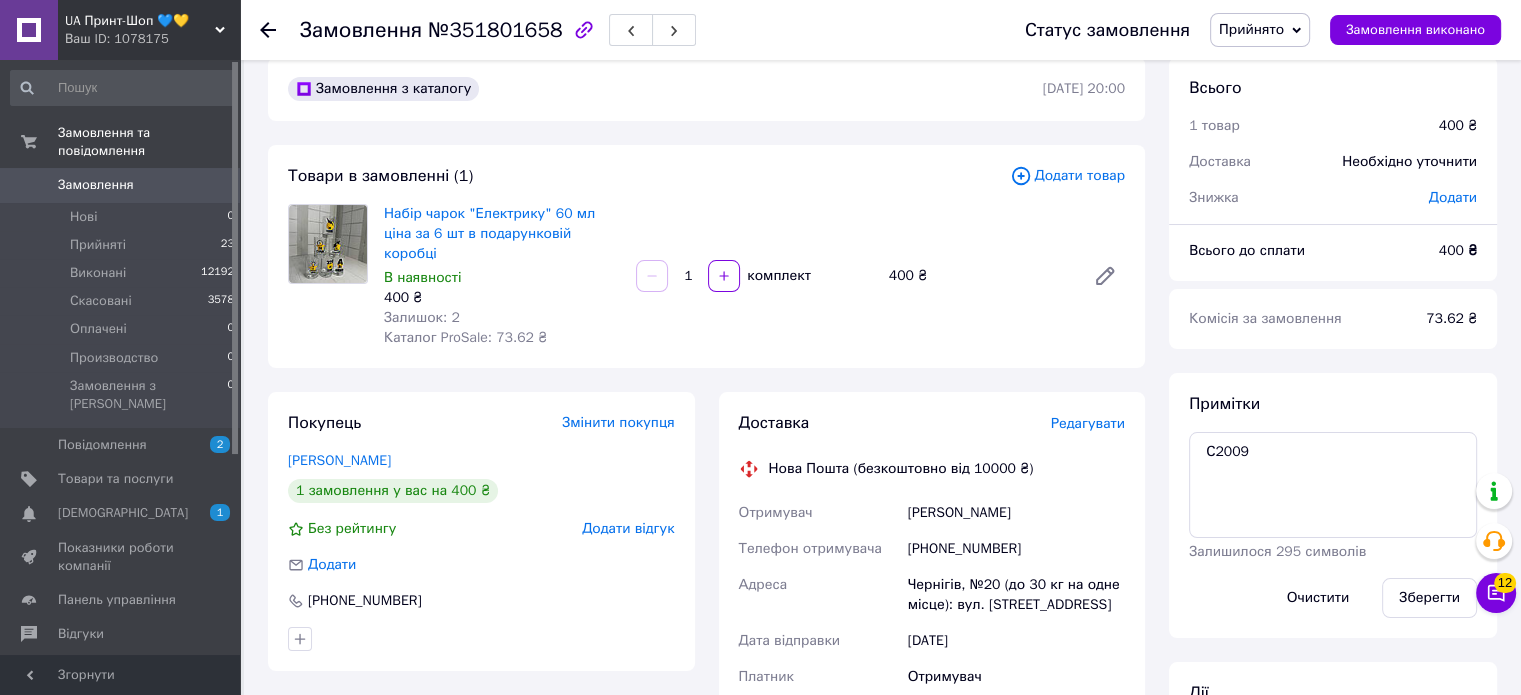 scroll, scrollTop: 0, scrollLeft: 0, axis: both 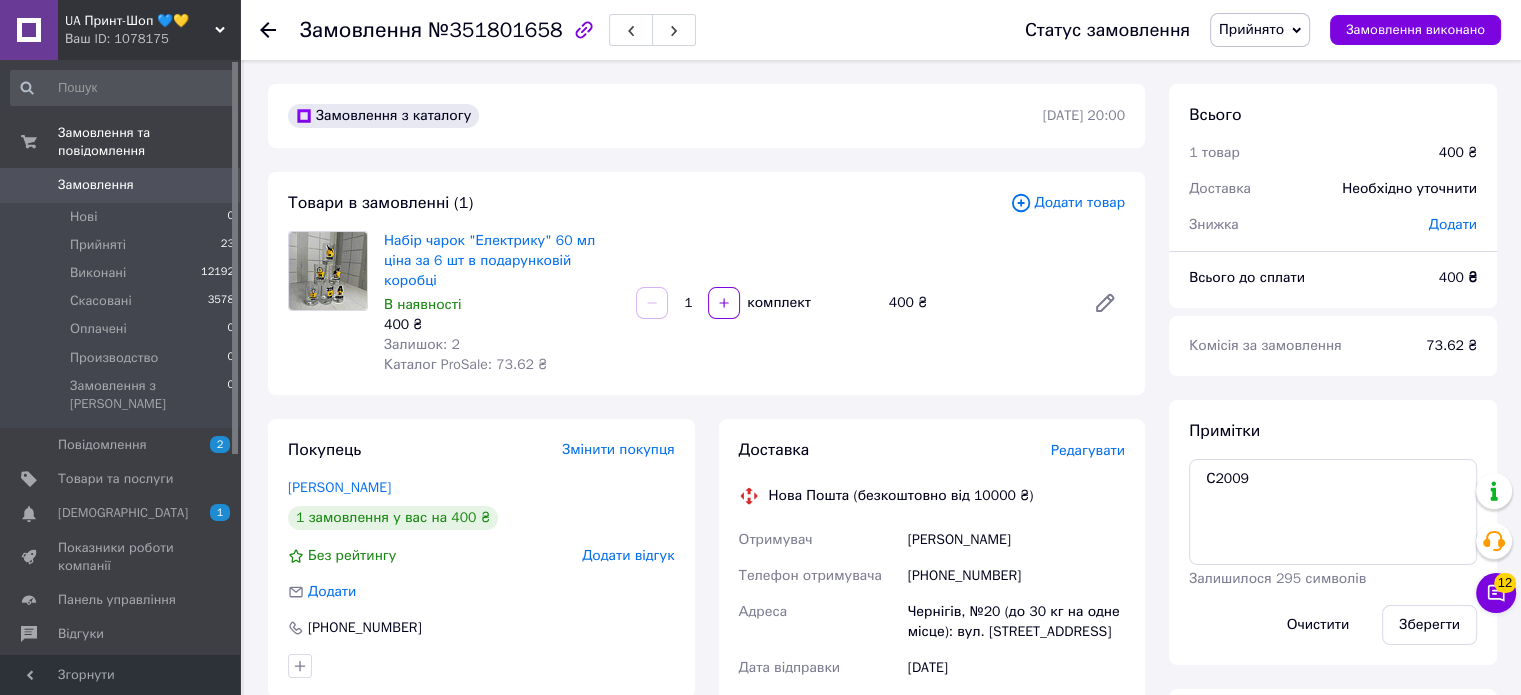 click on "Замовлення з каталогу [DATE] 20:00 Товари в замовленні (1) Додати товар Набір чарок "Електрику" 60 мл ціна за 6 шт в подарунковій коробці В наявності 400 ₴ Залишок: 2 Каталог ProSale: 73.62 ₴  1   комплект 400 ₴ Покупець Змінити покупця [PERSON_NAME] 1 замовлення у вас на 400 ₴ Без рейтингу   Додати відгук Додати [PHONE_NUMBER] Оплата Післяплата Доставка Редагувати Нова Пошта (безкоштовно від 10000 ₴) Отримувач [PERSON_NAME] Телефон отримувача [PHONE_NUMBER] [PERSON_NAME], №20 (до 30 кг на одне місце): вул. [STREET_ADDRESS] Дата відправки [DATE] Платник Отримувач Оціночна вартість 400 ₴ 400 ₴ або" at bounding box center [706, 761] 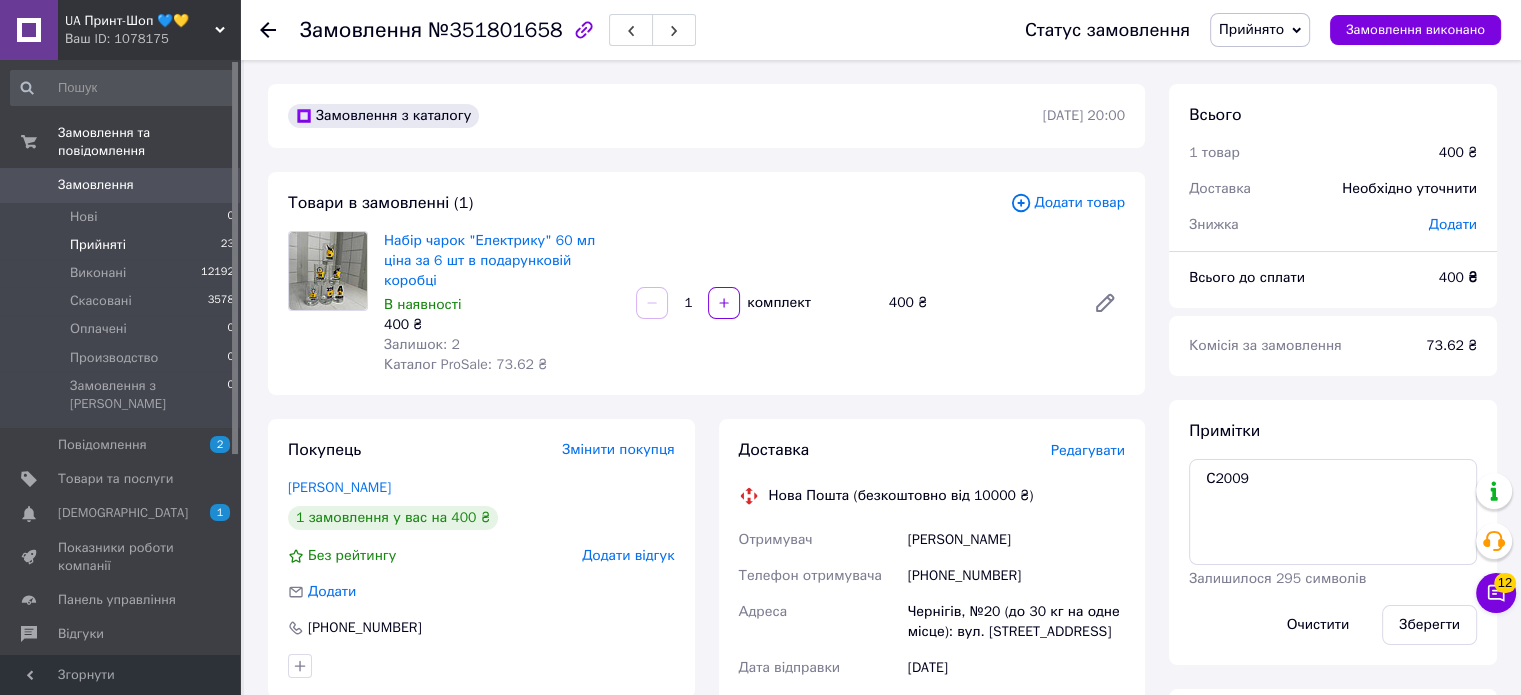 click on "Прийняті 23" at bounding box center (123, 245) 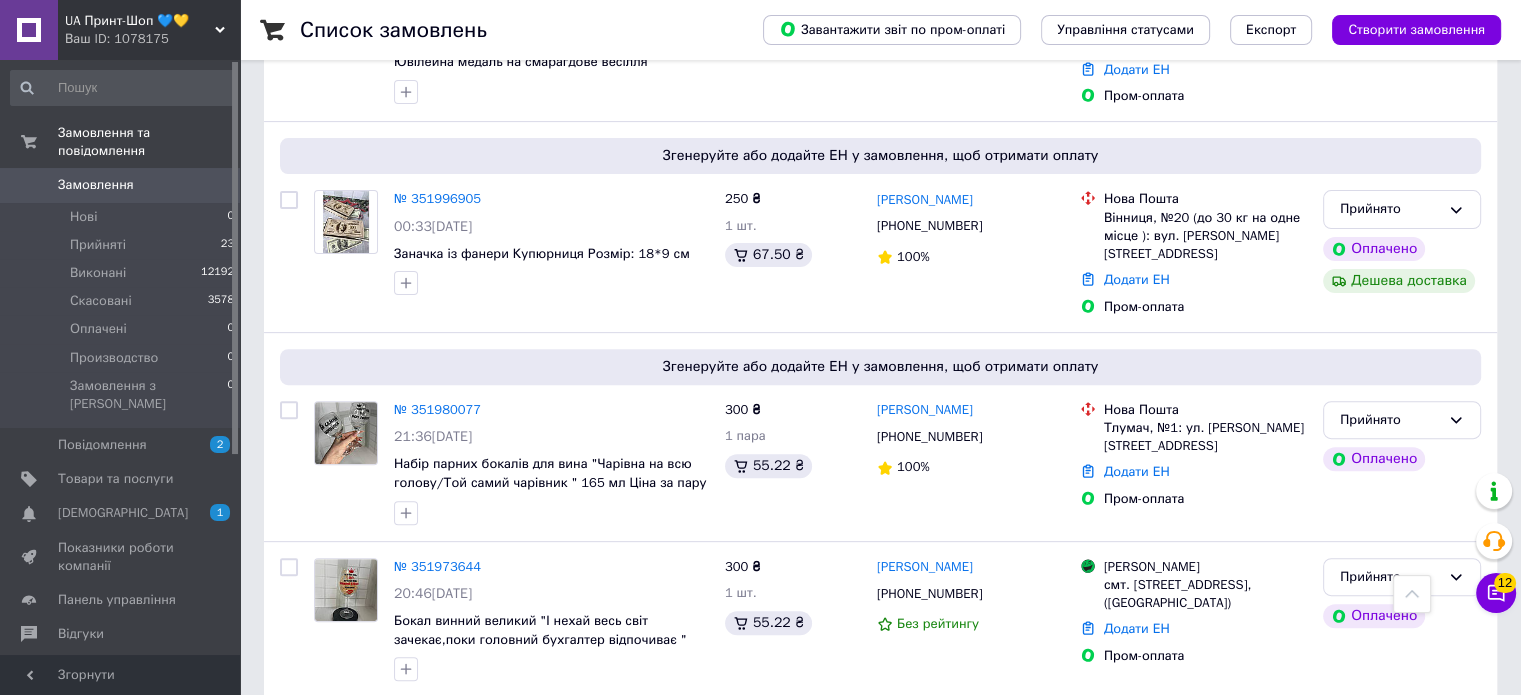 scroll, scrollTop: 800, scrollLeft: 0, axis: vertical 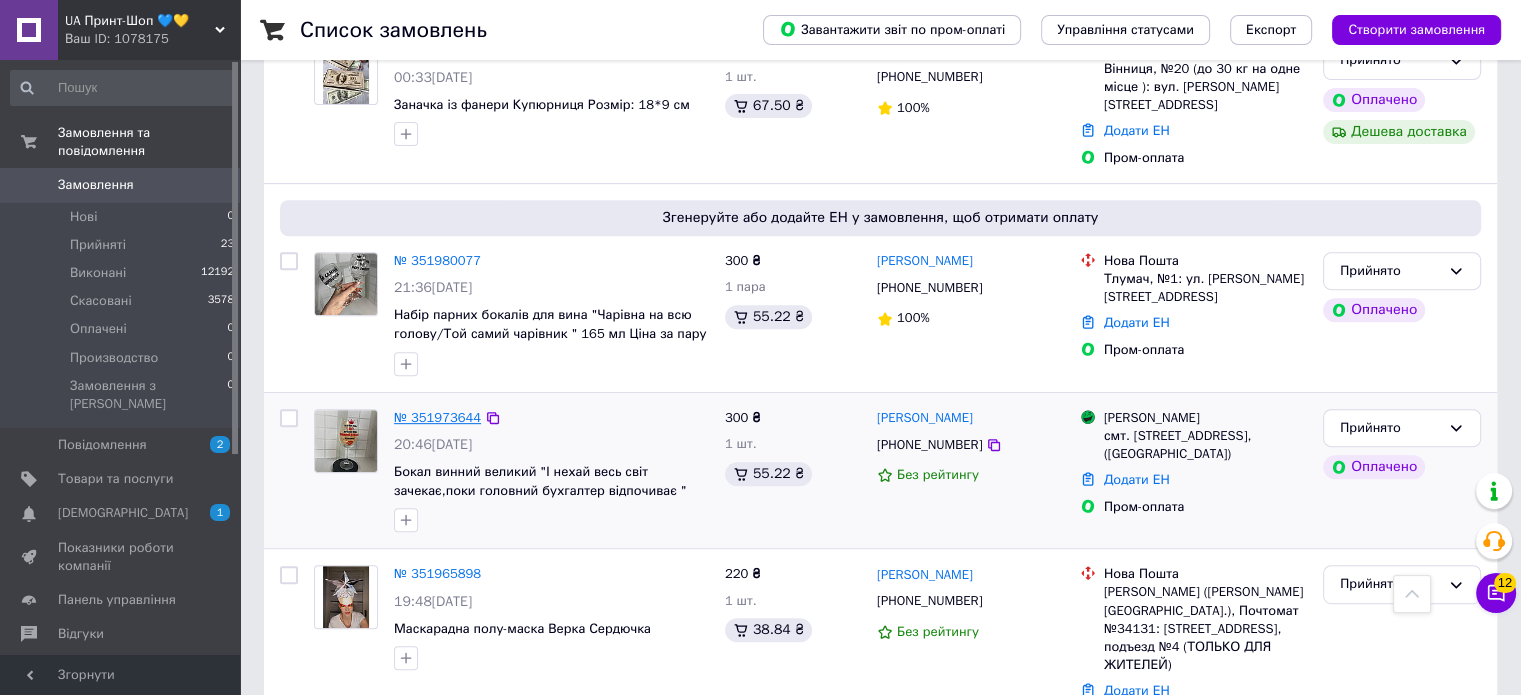 click on "№ 351973644" at bounding box center (437, 417) 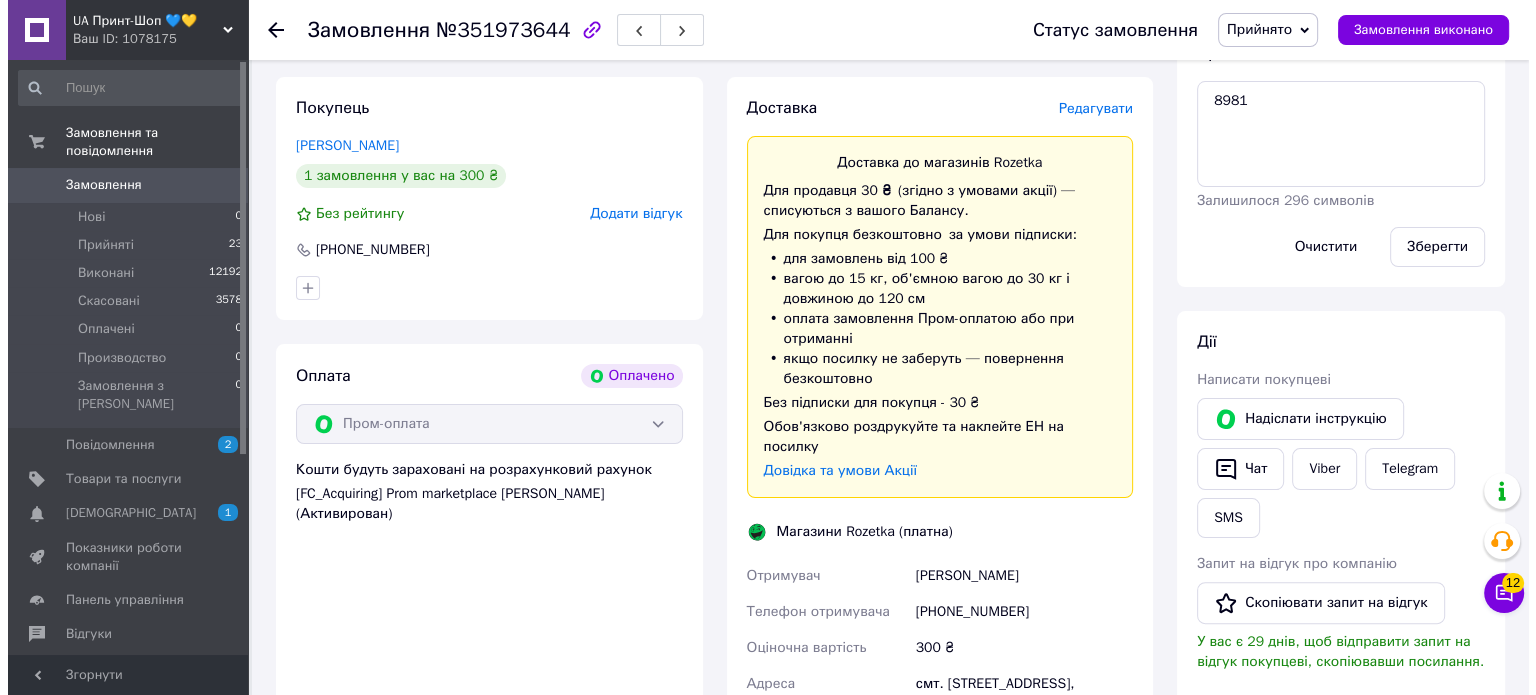 scroll, scrollTop: 400, scrollLeft: 0, axis: vertical 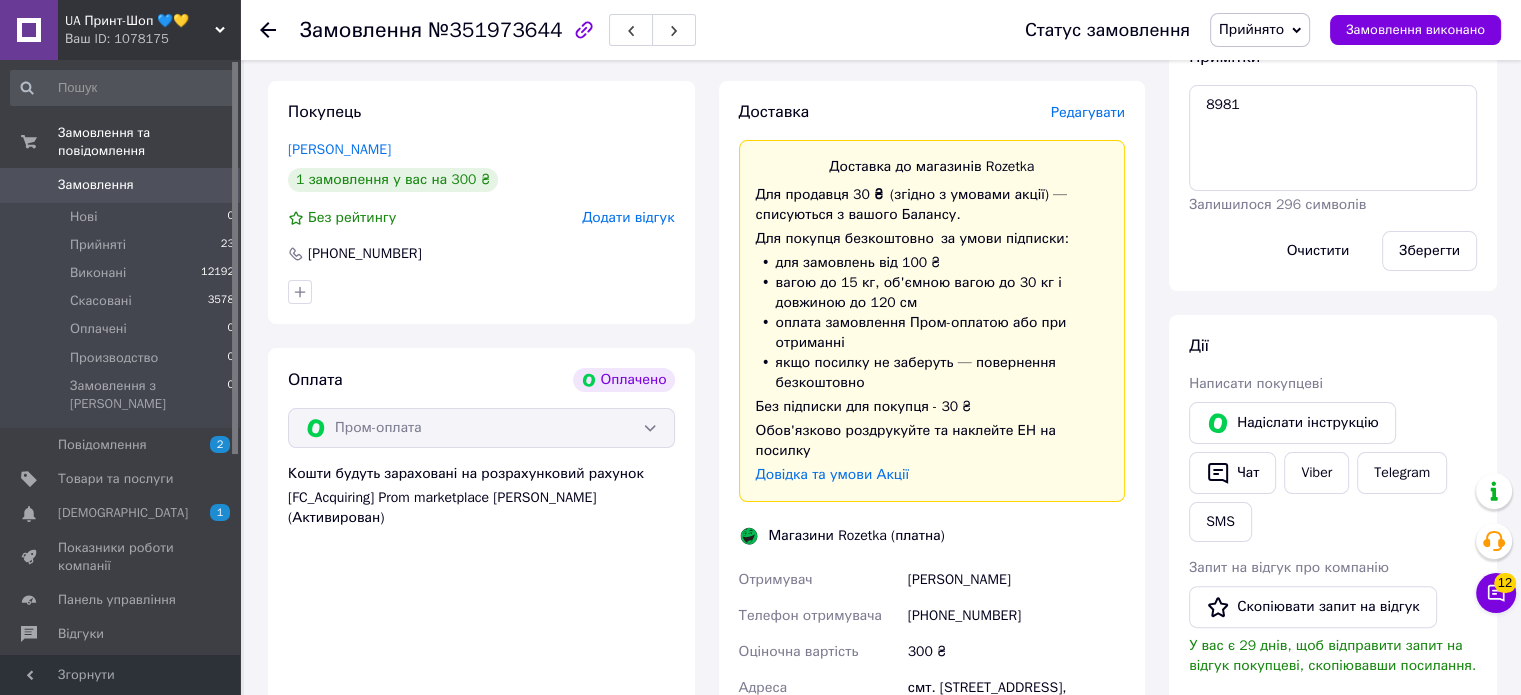 click on "Редагувати" at bounding box center [1088, 112] 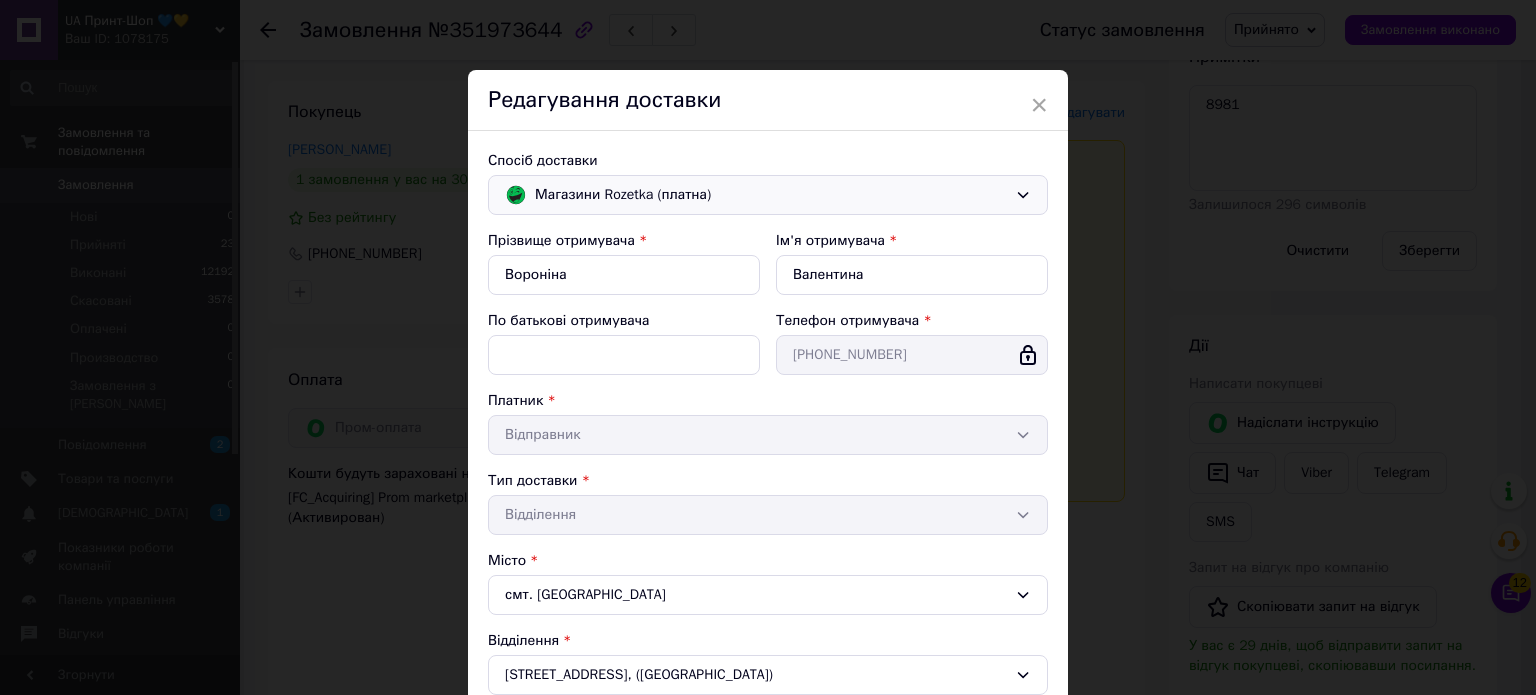 click on "Магазини Rozetka (платна)" at bounding box center (771, 195) 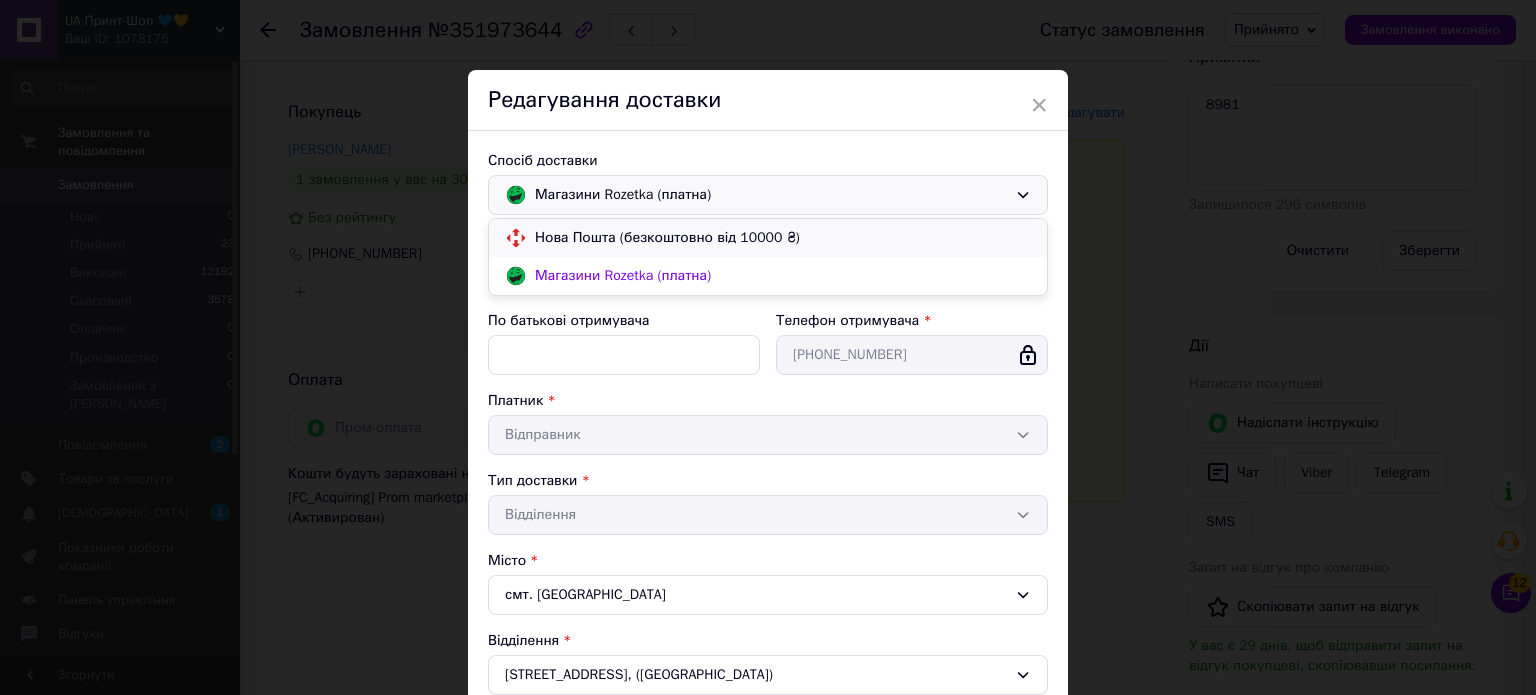 click on "Нова Пошта (безкоштовно від 10000 ₴)" at bounding box center (783, 238) 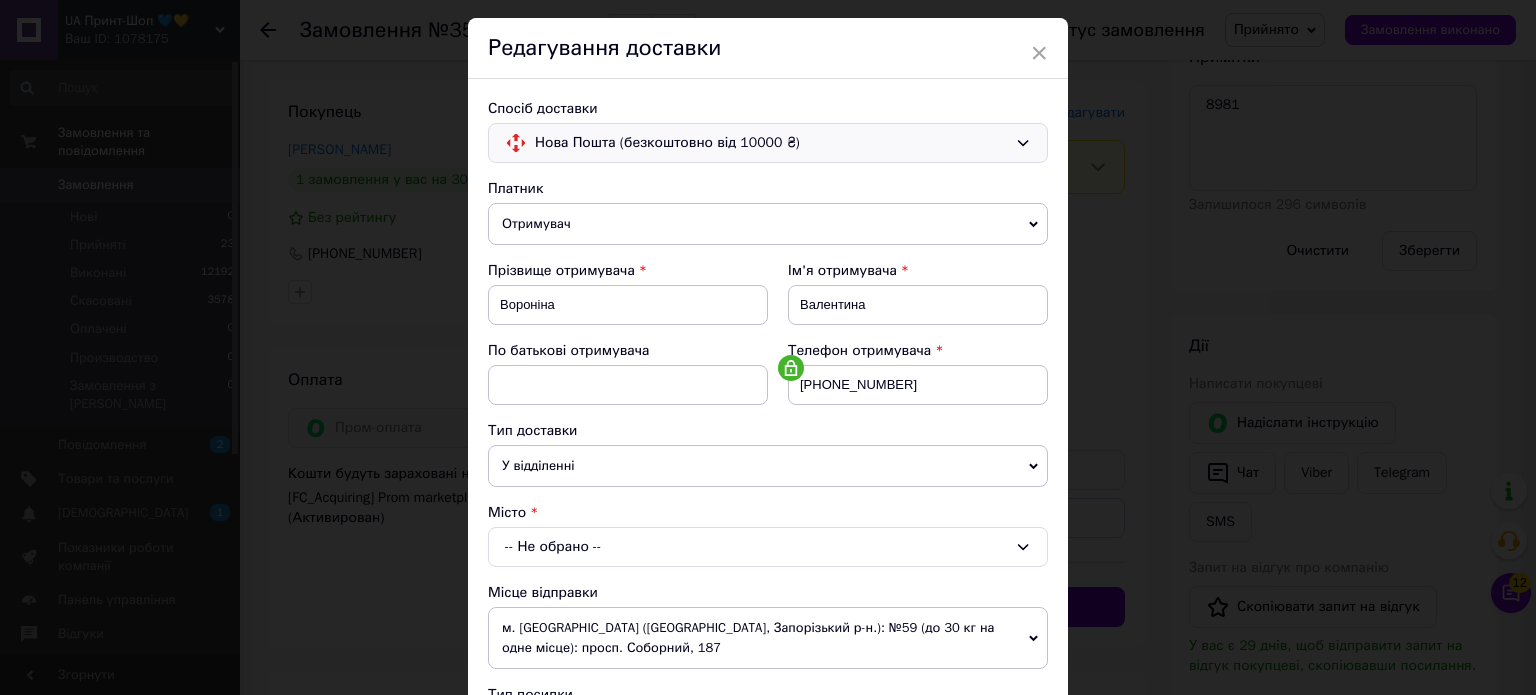 scroll, scrollTop: 100, scrollLeft: 0, axis: vertical 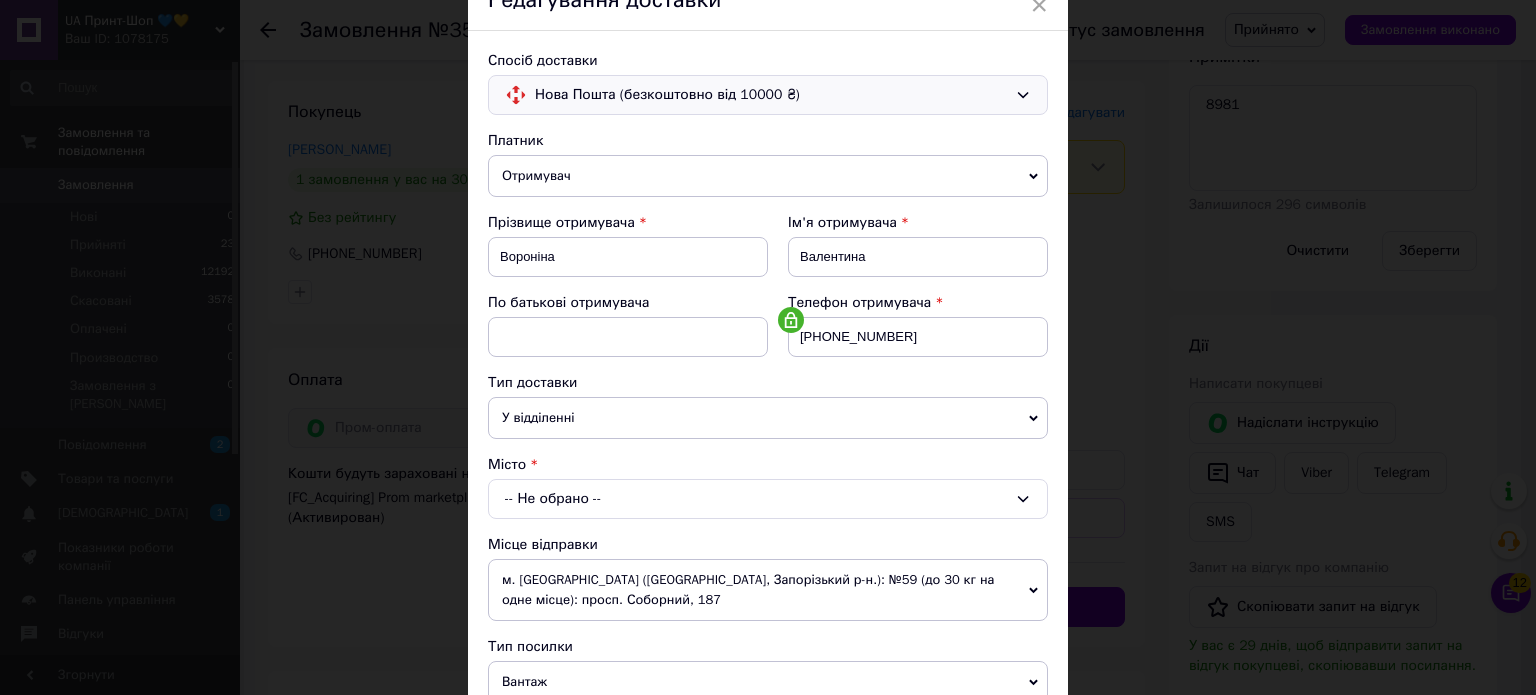 click on "-- Не обрано --" at bounding box center [768, 499] 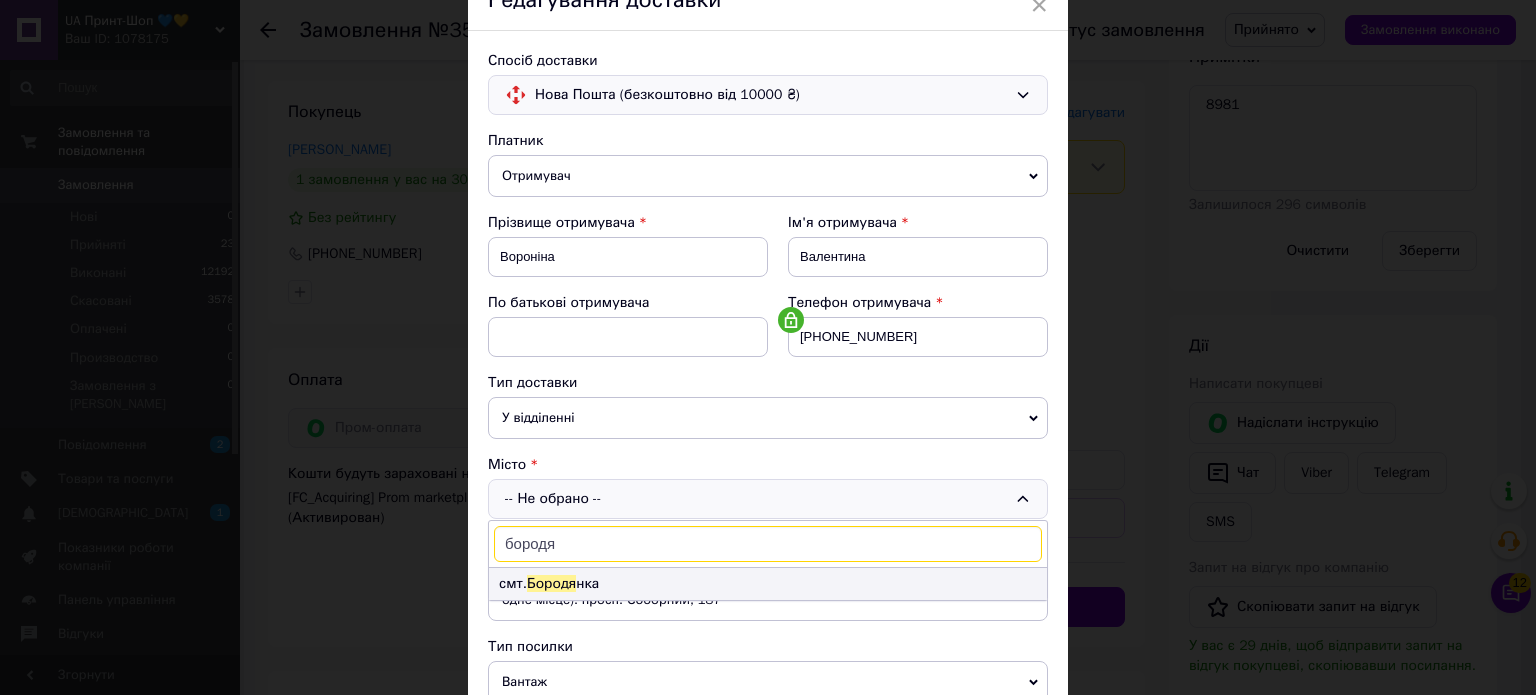 type on "бородя" 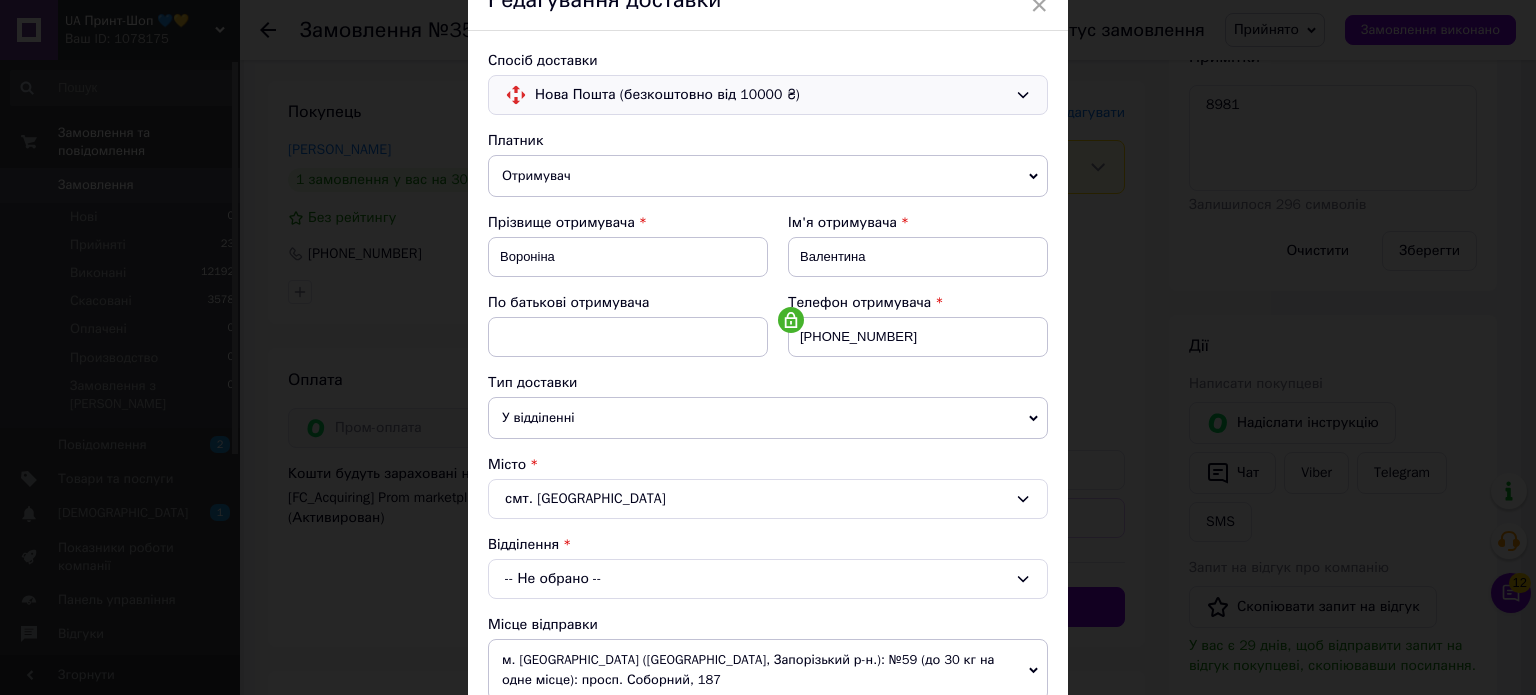 click on "-- Не обрано --" at bounding box center (768, 579) 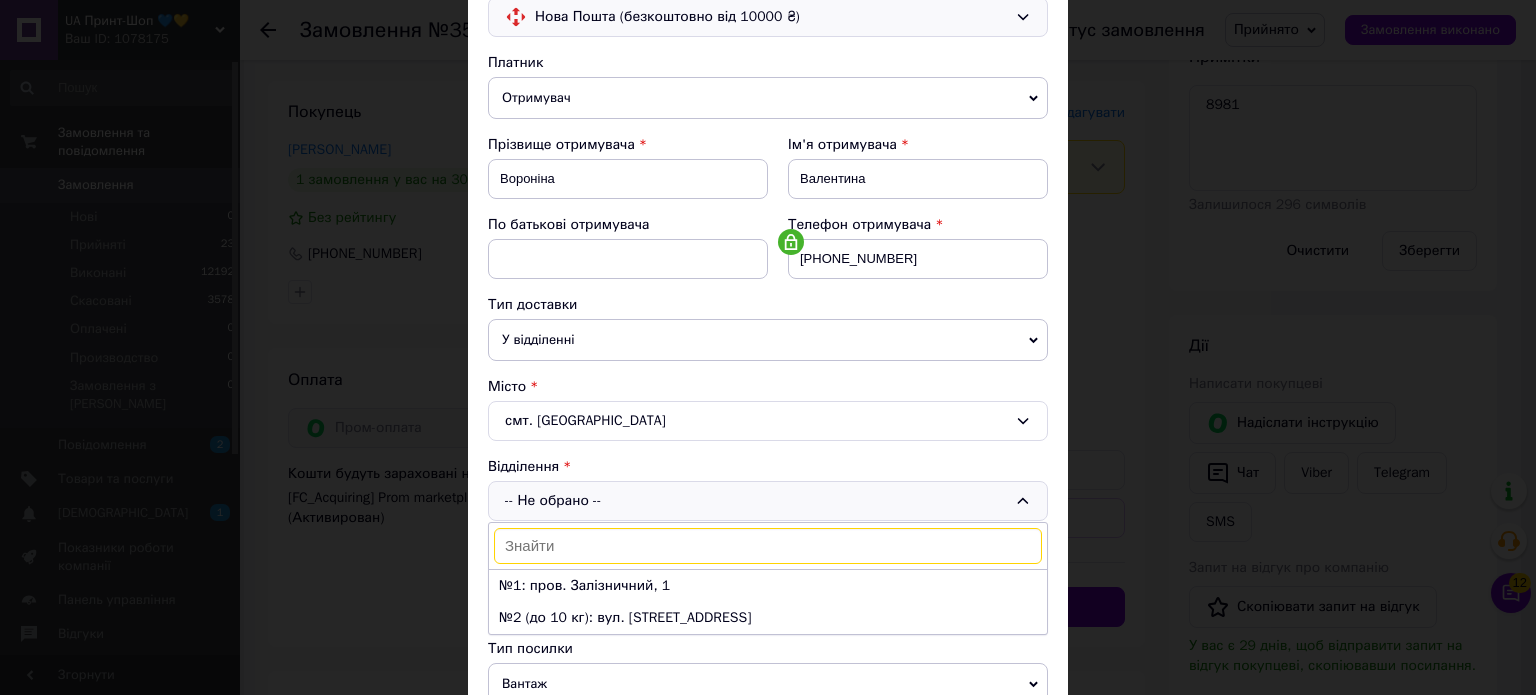scroll, scrollTop: 200, scrollLeft: 0, axis: vertical 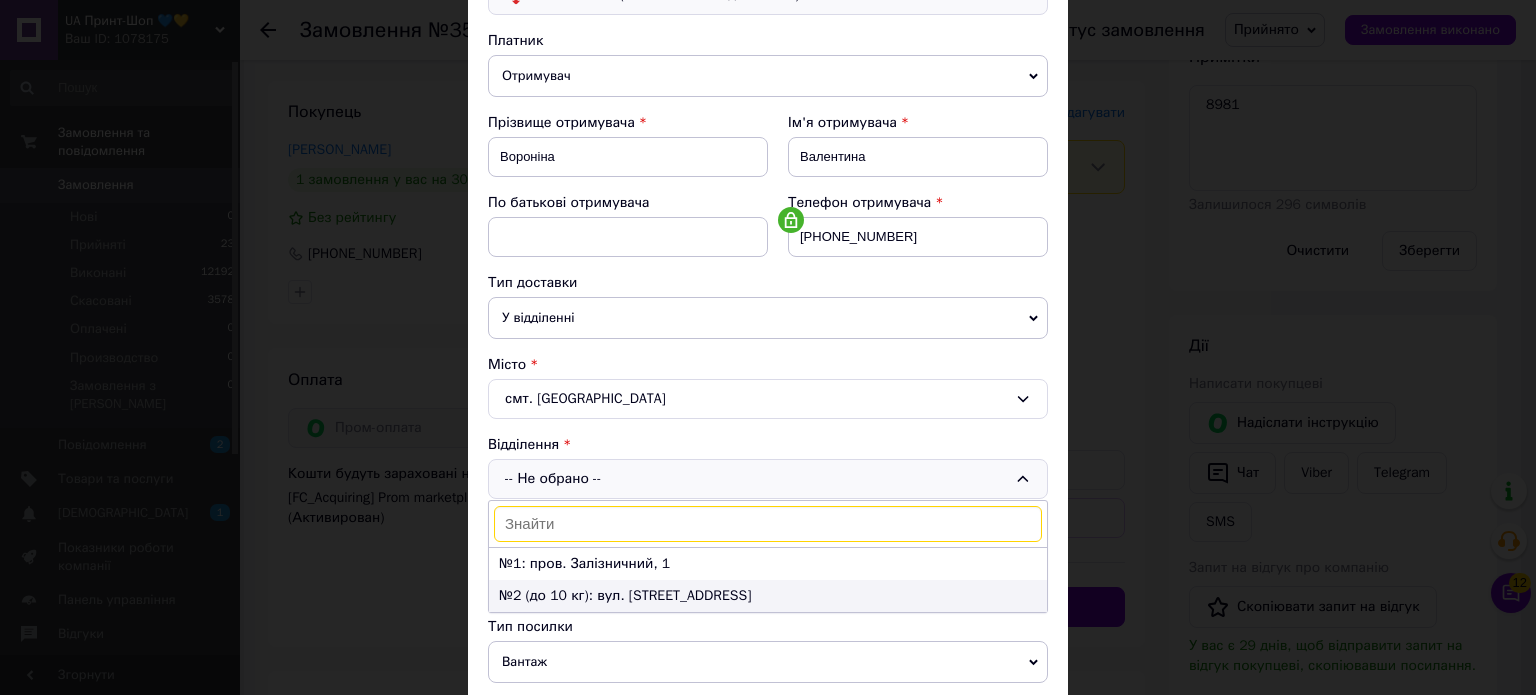 click on "№2 (до 10 кг): вул. [STREET_ADDRESS]" at bounding box center (768, 596) 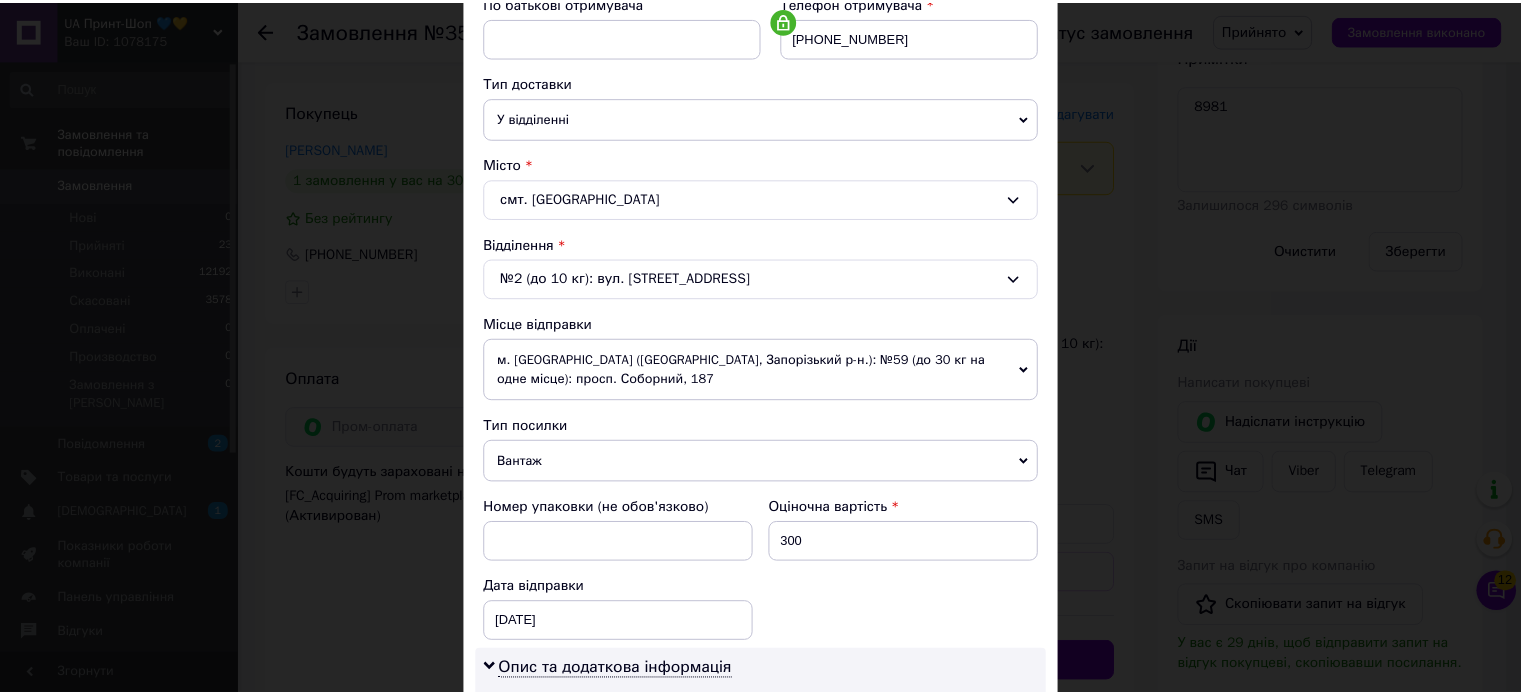 scroll, scrollTop: 870, scrollLeft: 0, axis: vertical 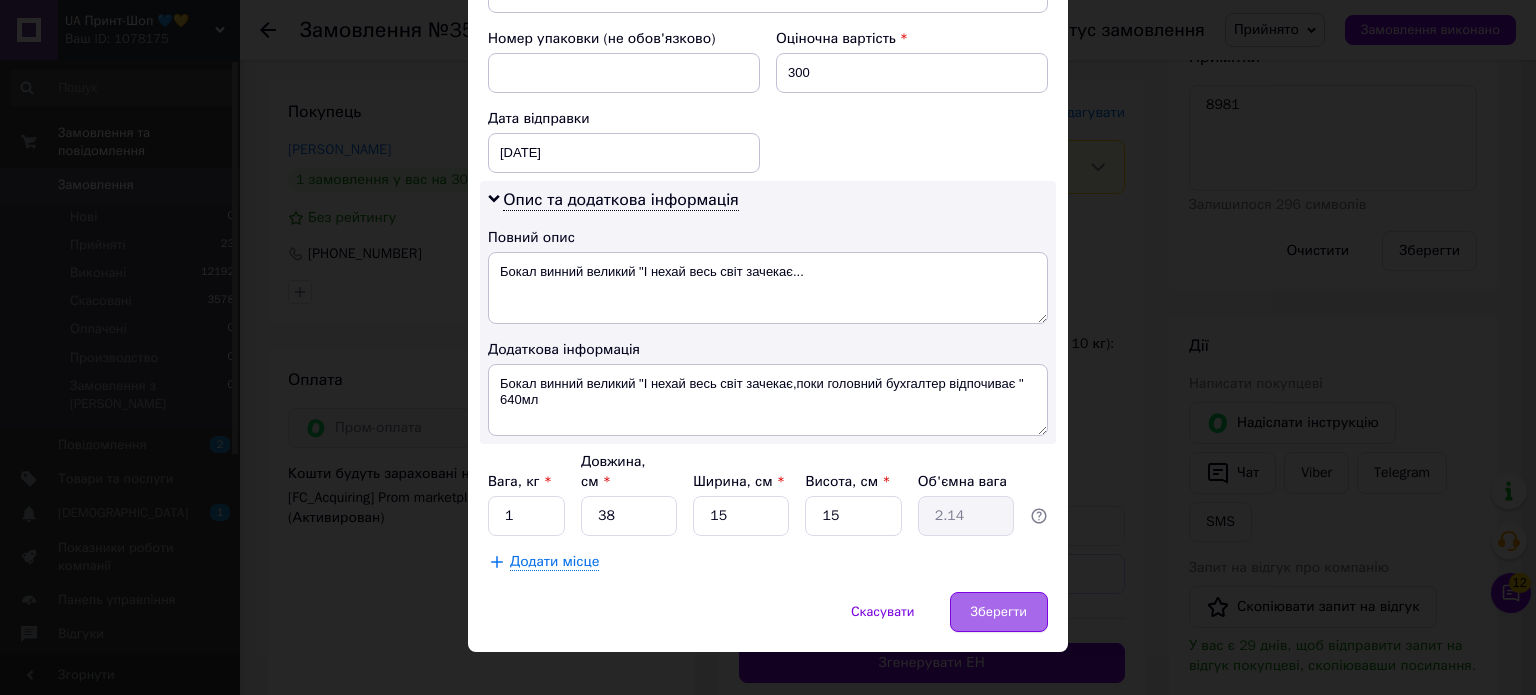 click on "Зберегти" at bounding box center (999, 612) 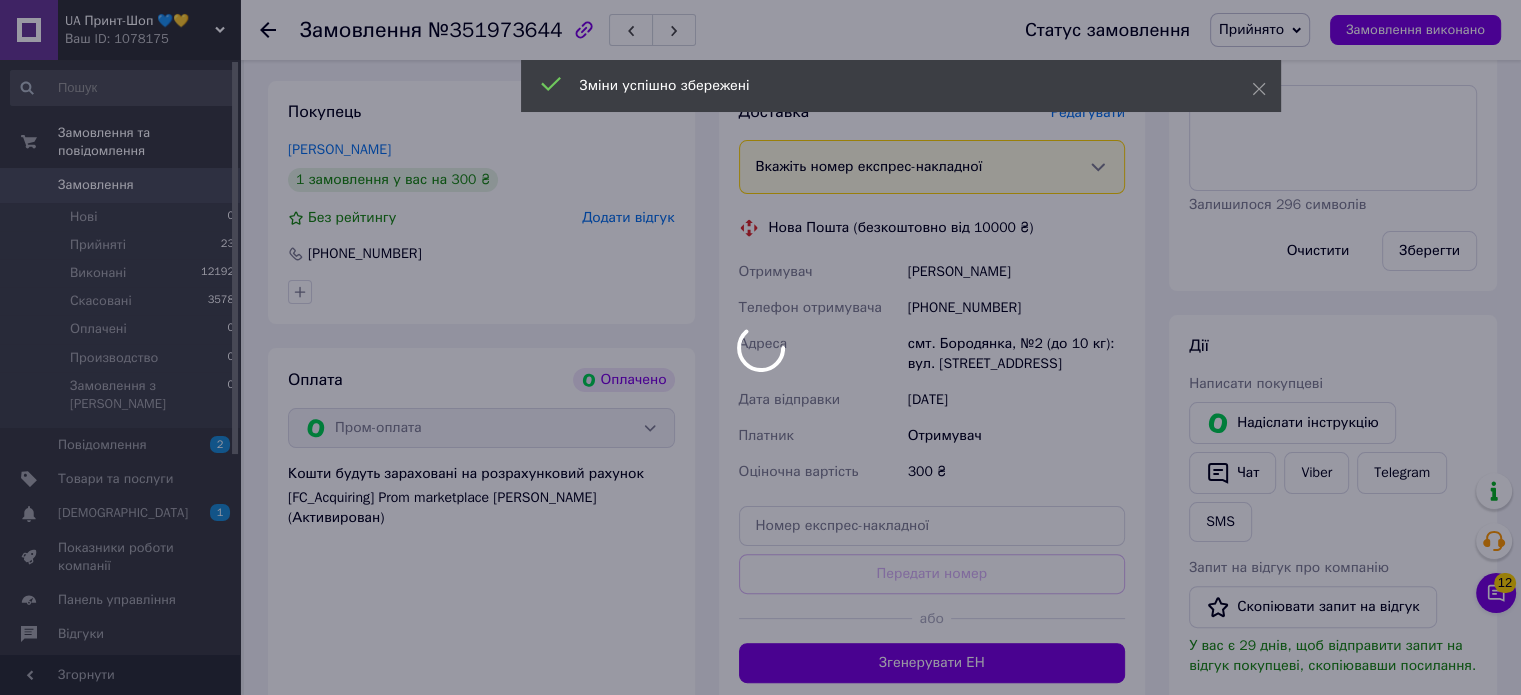 scroll, scrollTop: 15, scrollLeft: 0, axis: vertical 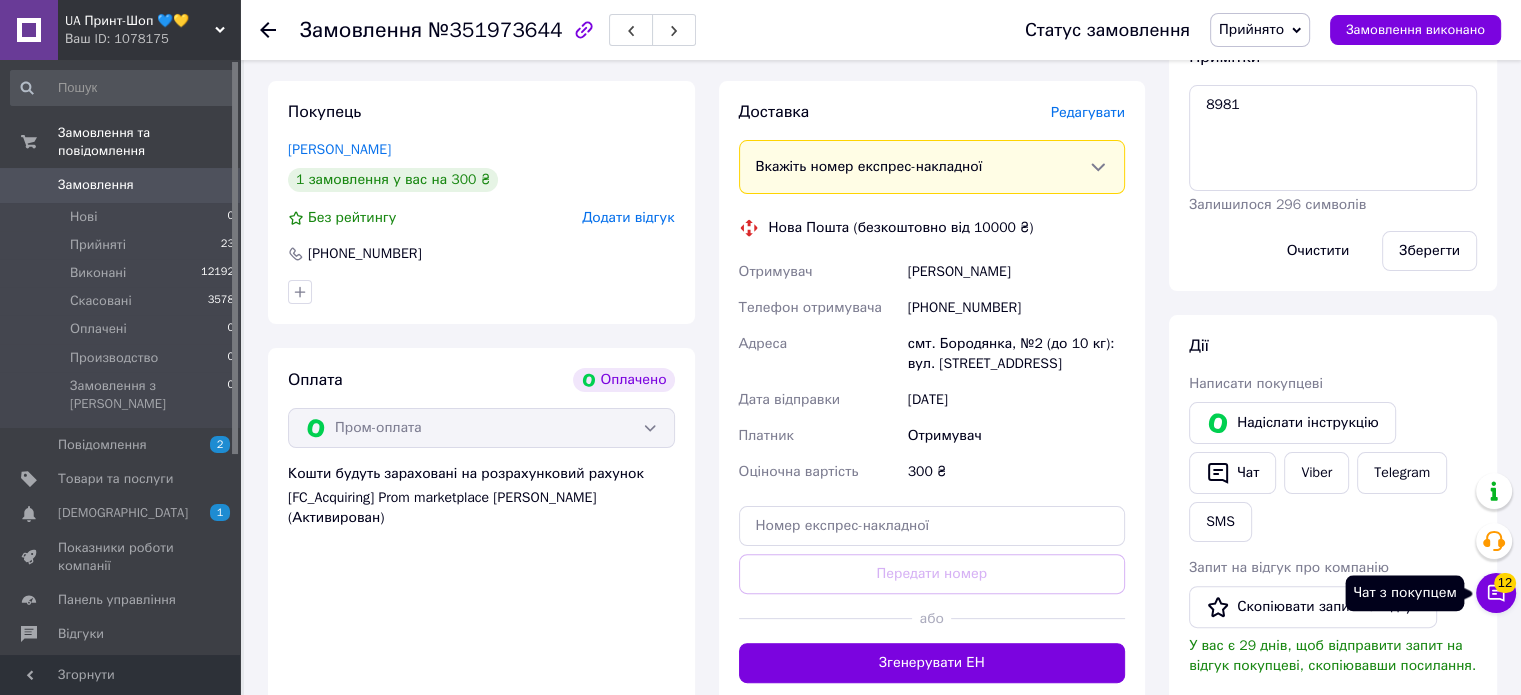click on "12" at bounding box center [1505, 583] 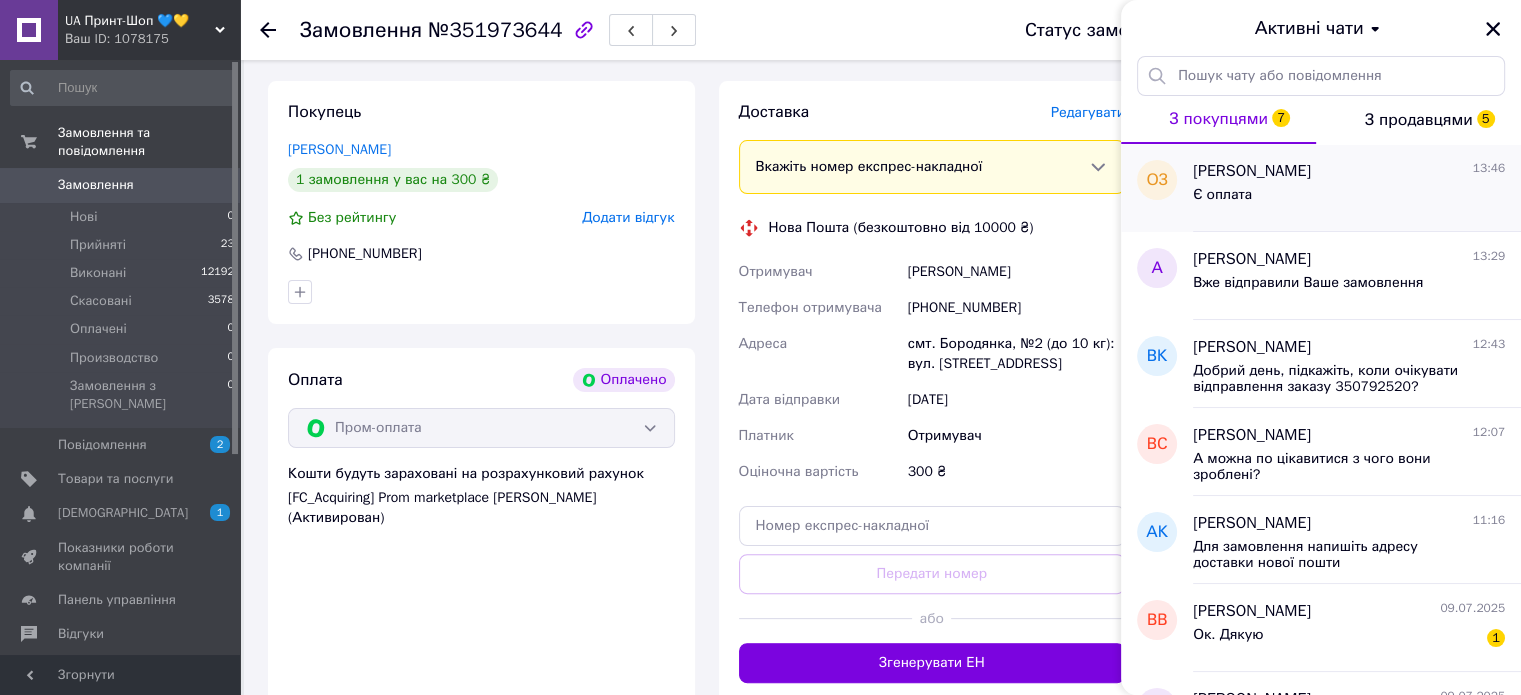 click on "Є оплата" at bounding box center (1349, 199) 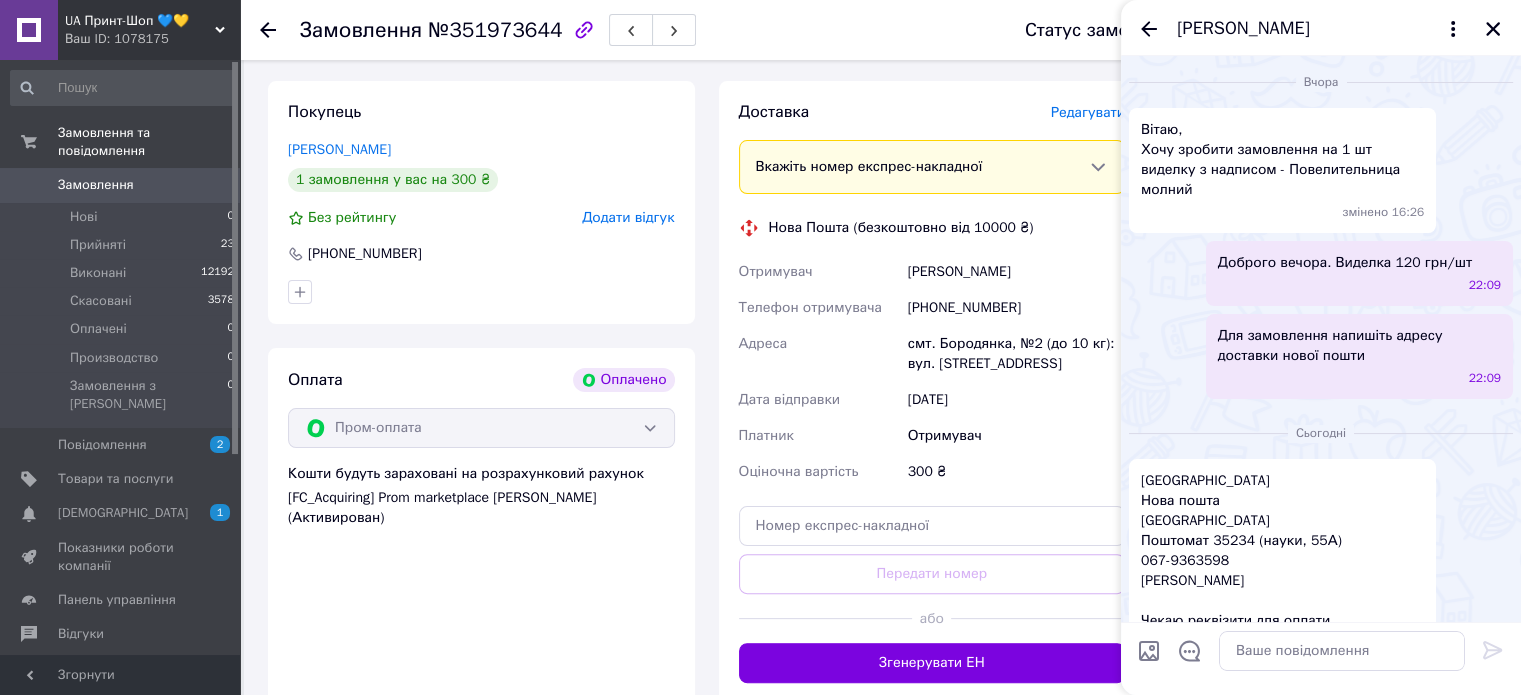 scroll, scrollTop: 1125, scrollLeft: 0, axis: vertical 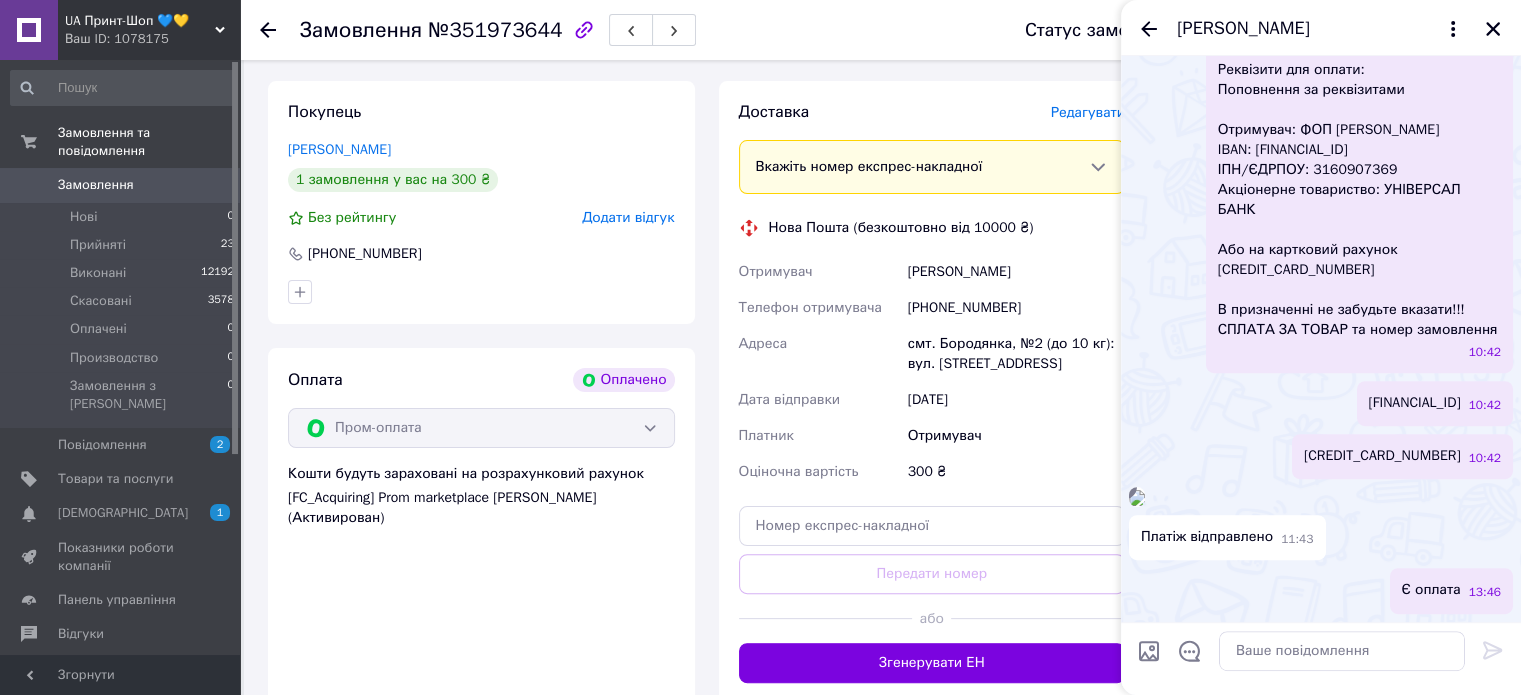 click on "[PERSON_NAME]" at bounding box center [1321, 28] 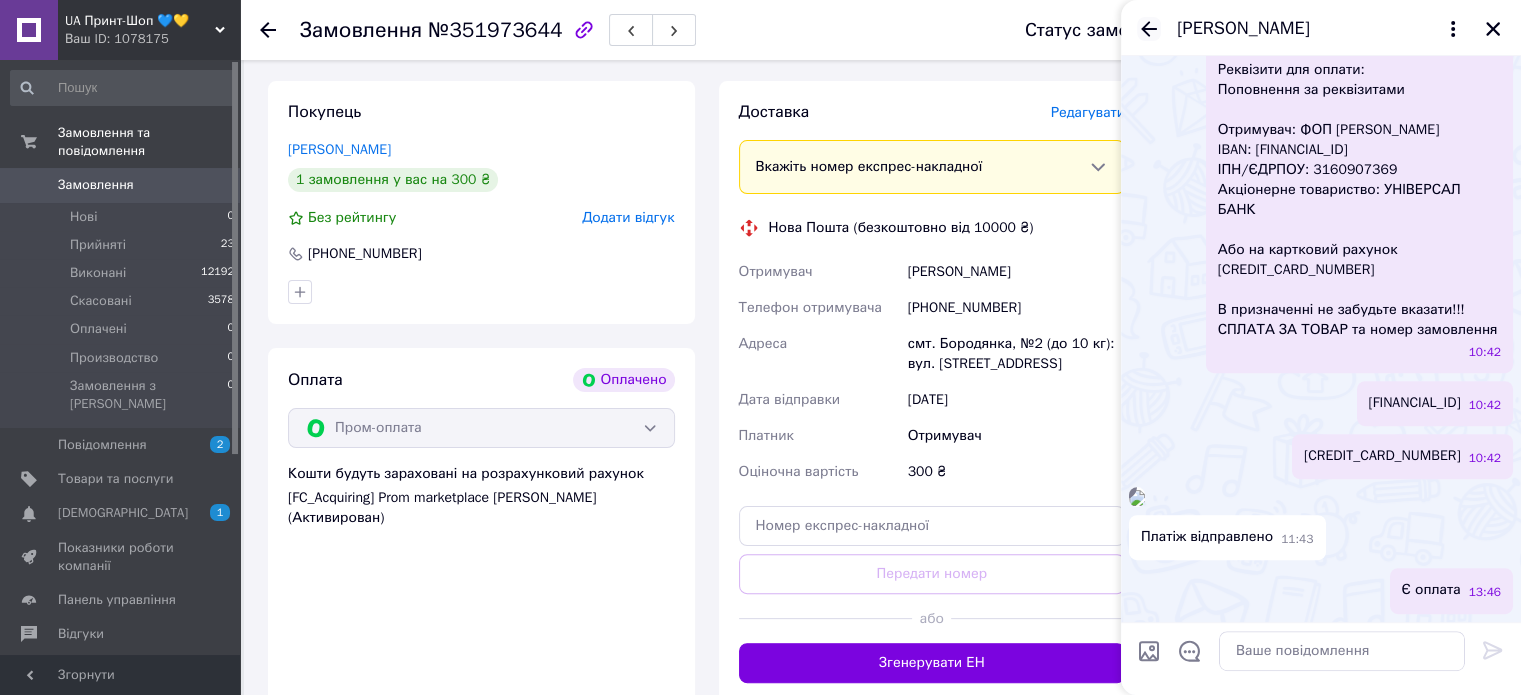 click 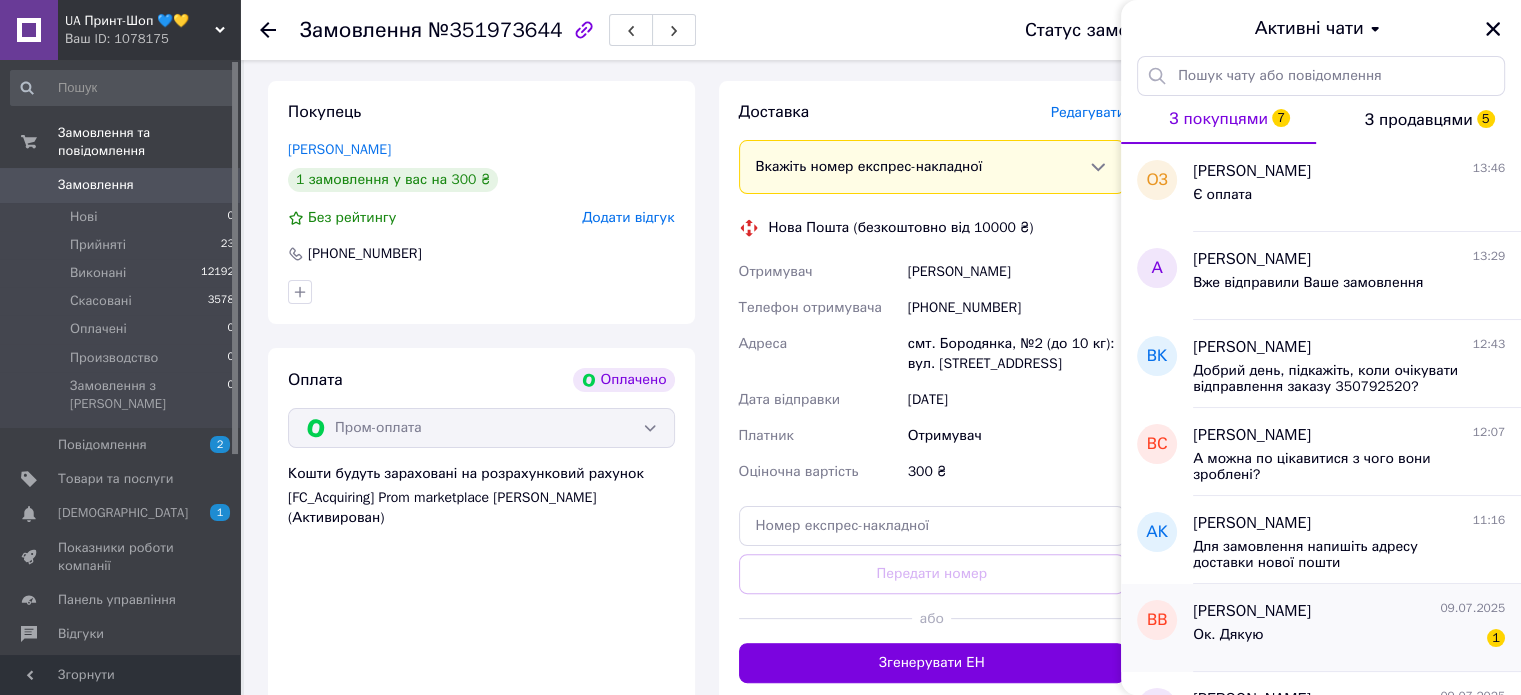click on "Ок. Дякую 1" at bounding box center [1349, 639] 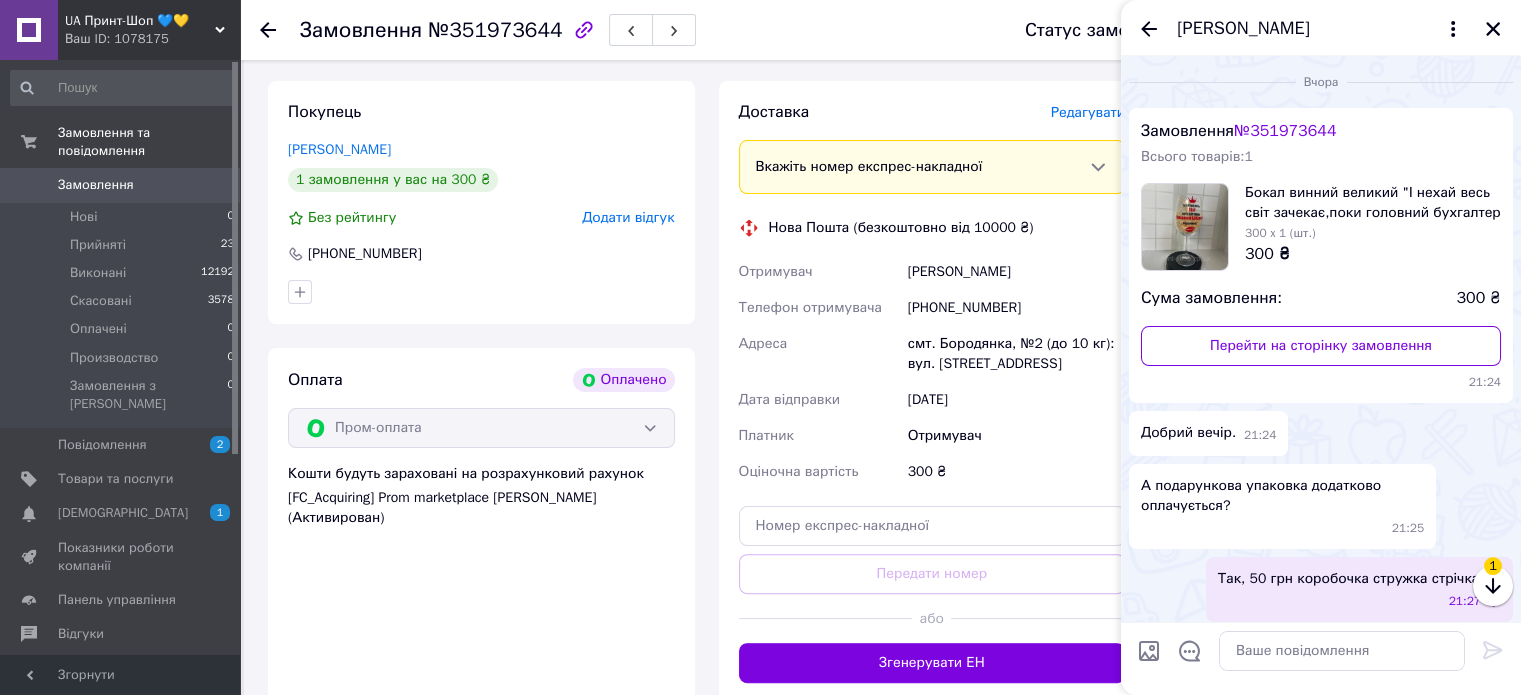 scroll, scrollTop: 469, scrollLeft: 0, axis: vertical 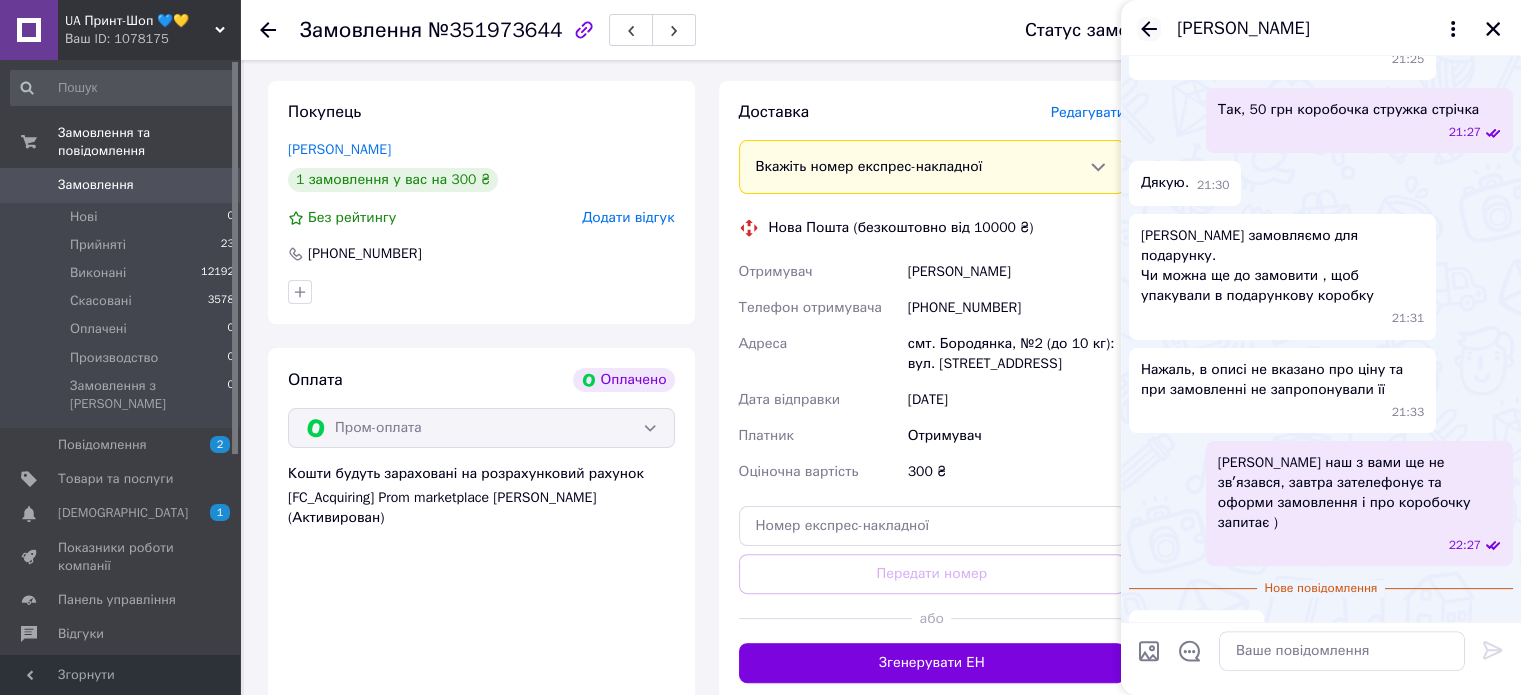 click 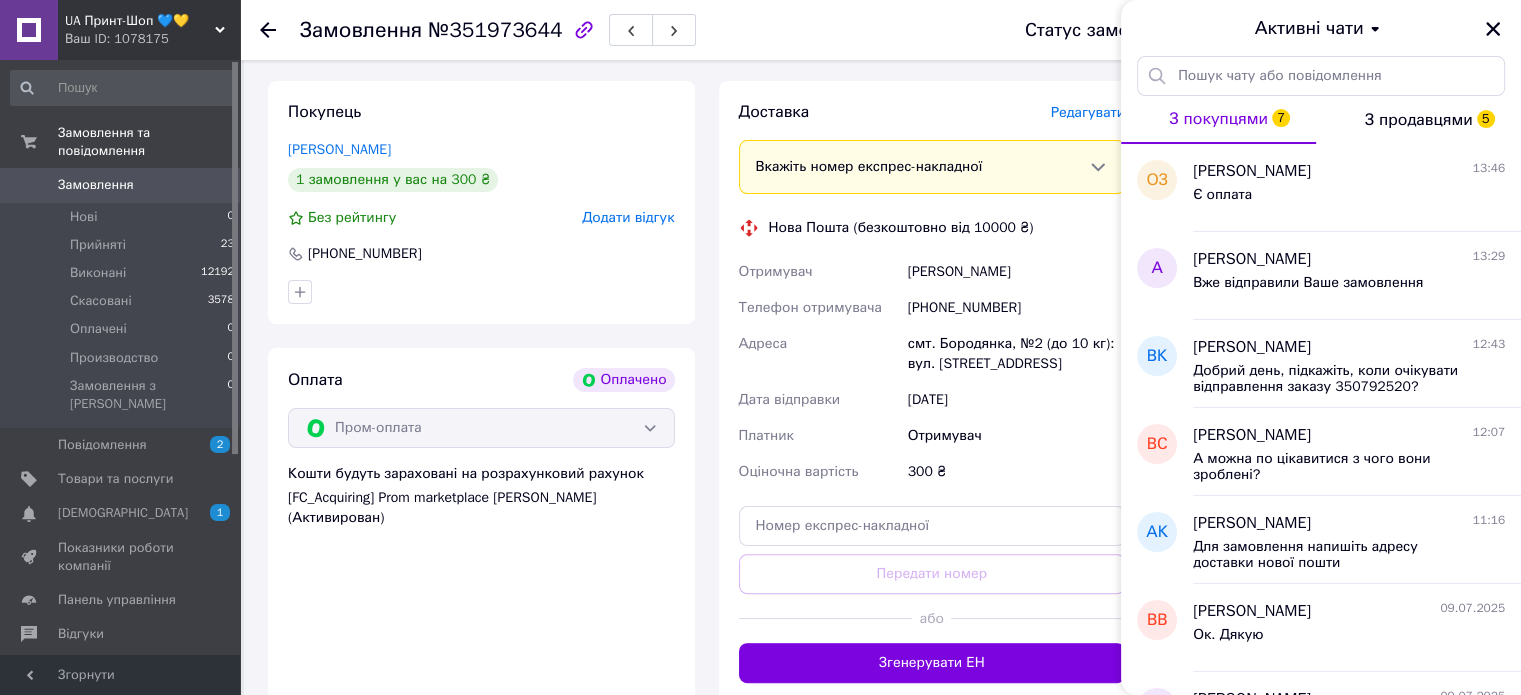 click on "З покупцями 7" at bounding box center [1218, 119] 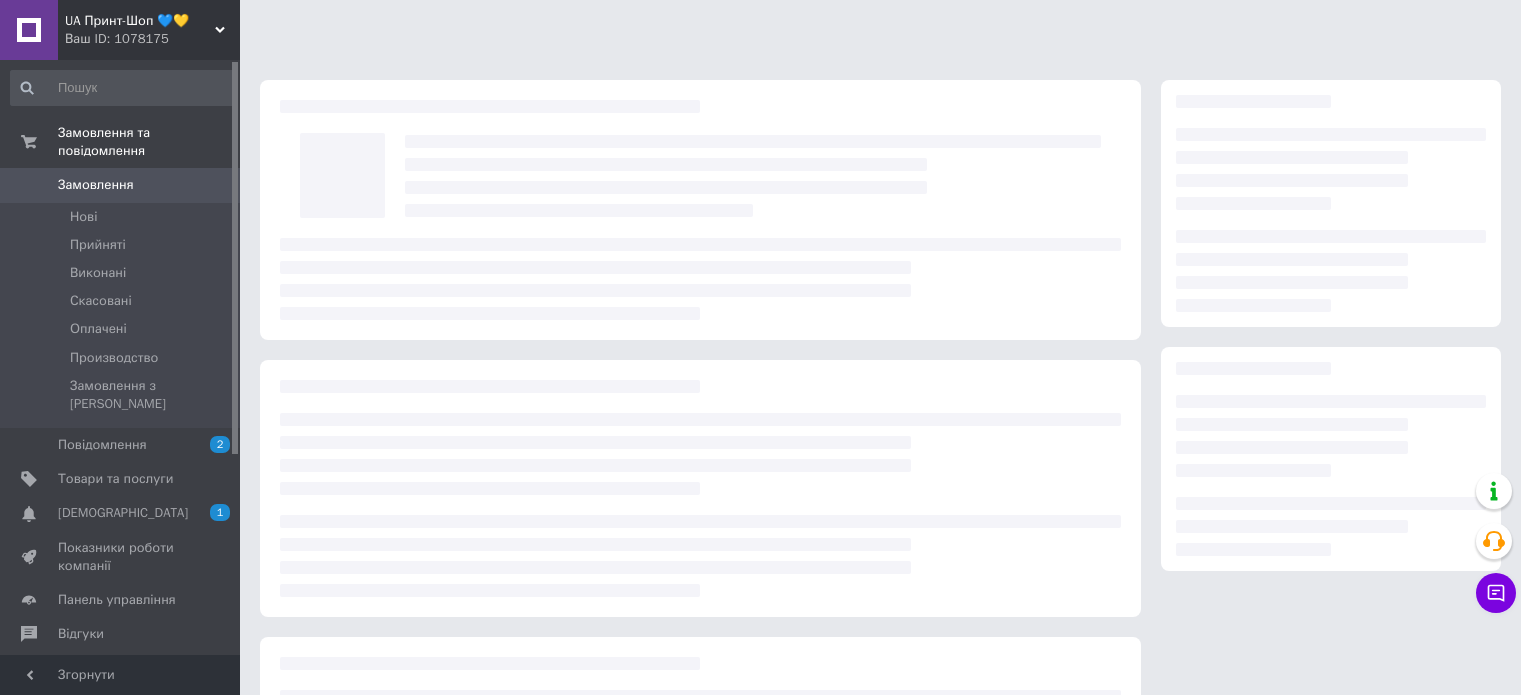 scroll, scrollTop: 219, scrollLeft: 0, axis: vertical 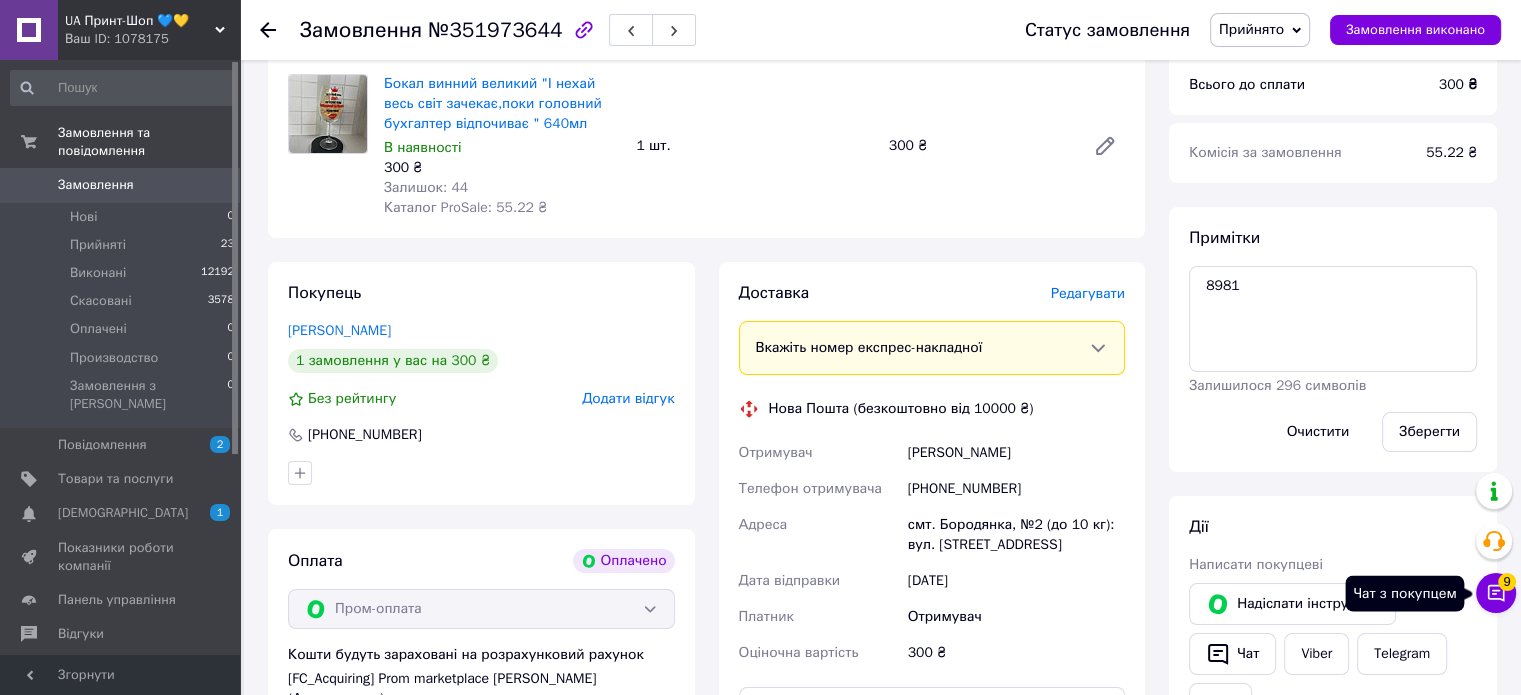 click 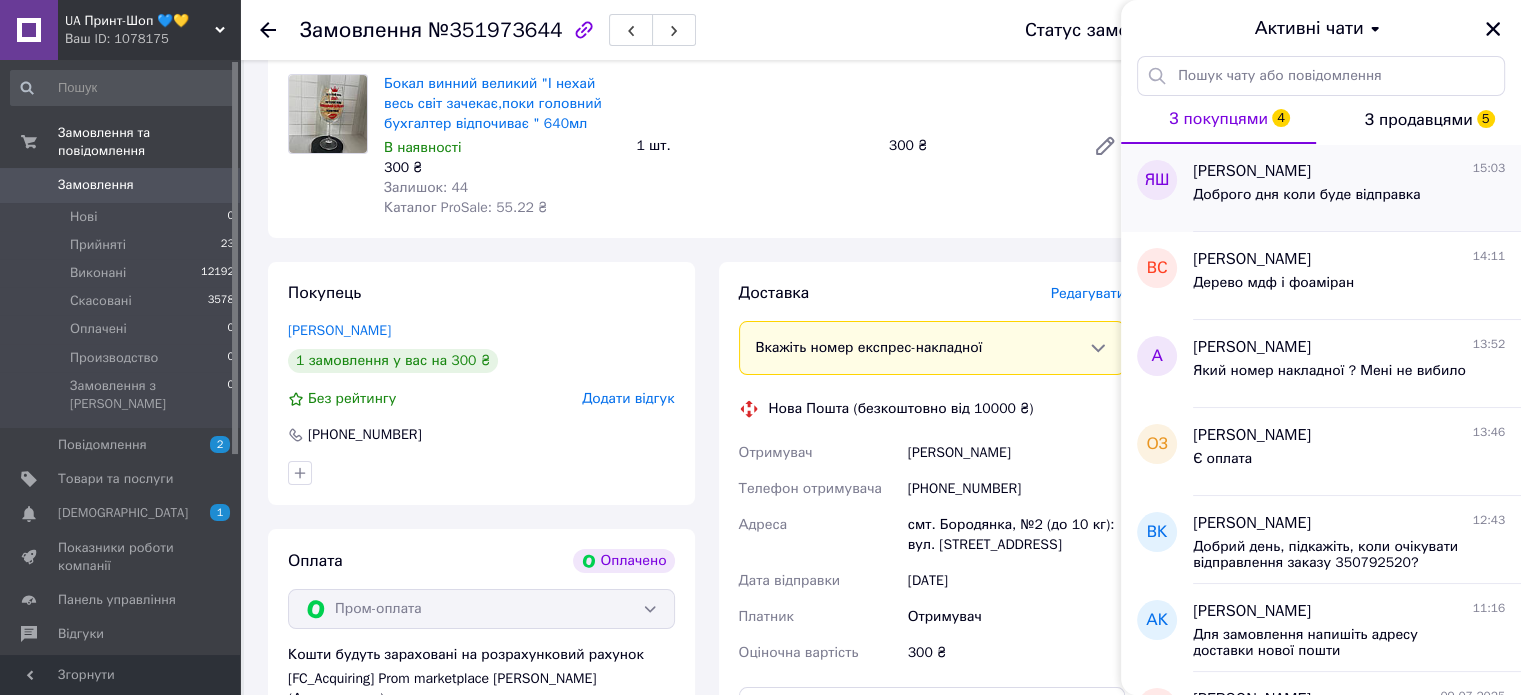 click on "Доброго дня коли буде відправка" at bounding box center (1307, 195) 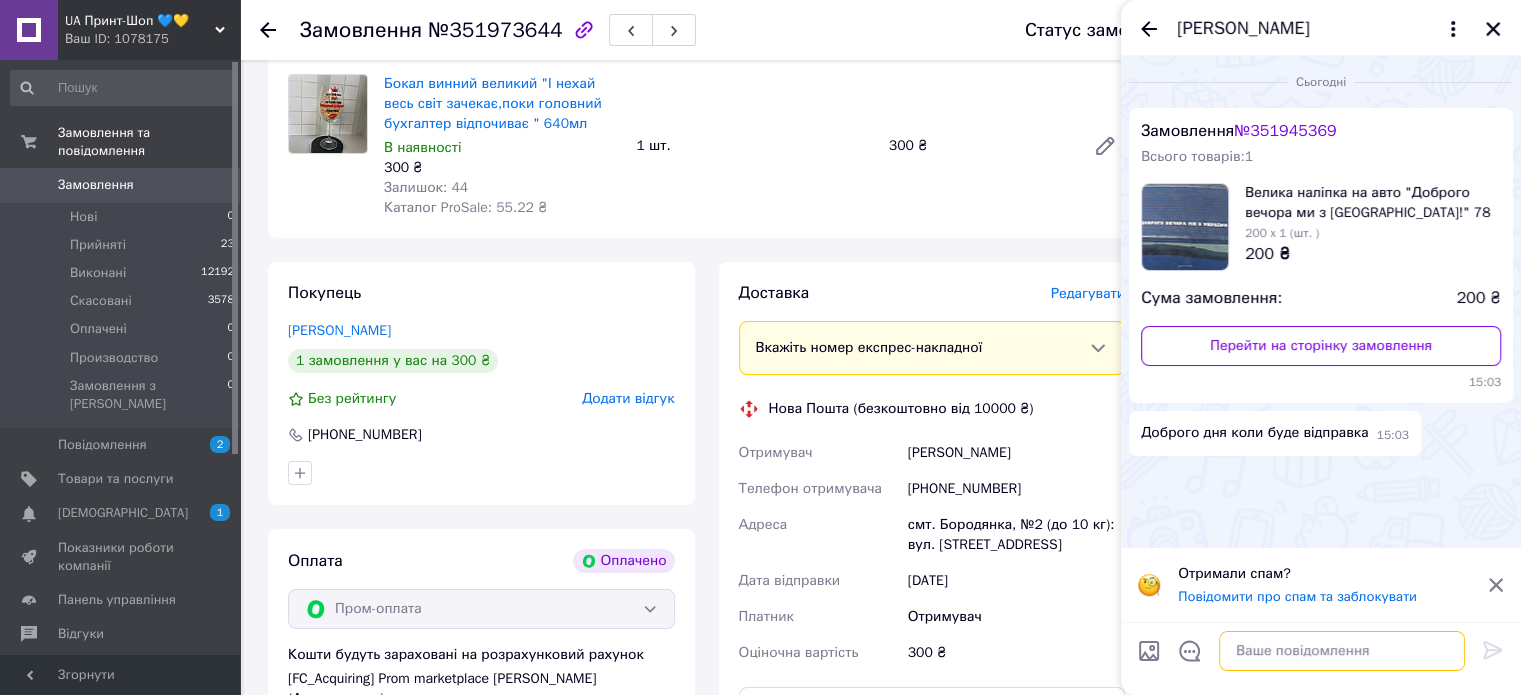 click at bounding box center (1342, 651) 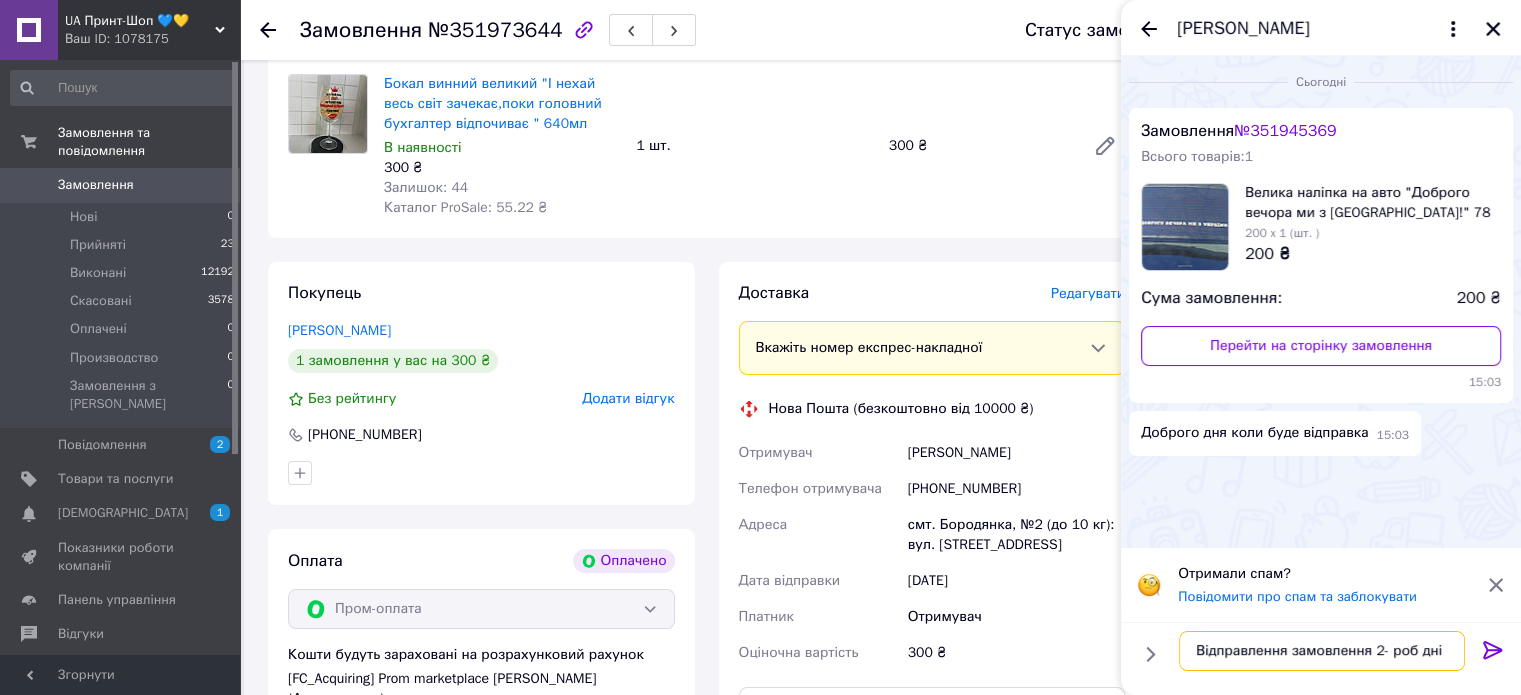 type on "Відправлення замовлення 2- роб дні" 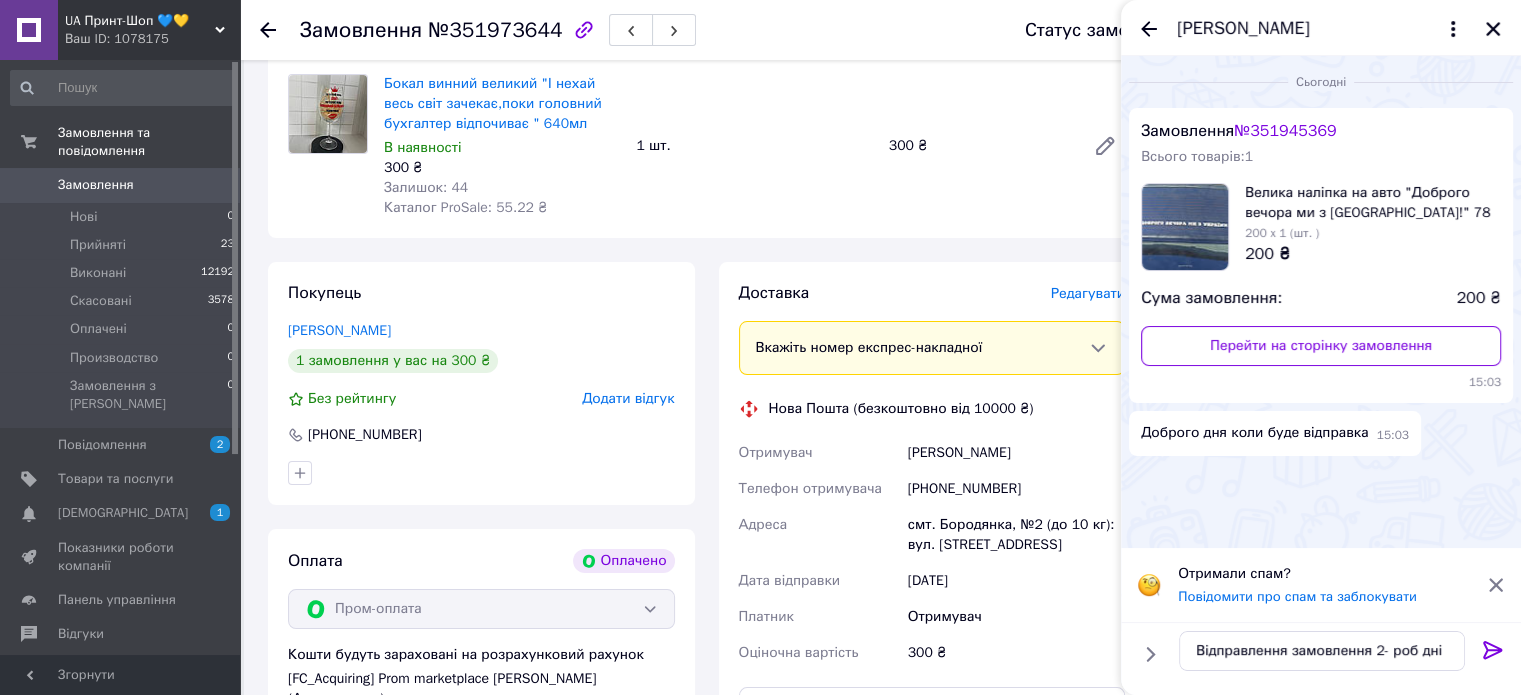 click 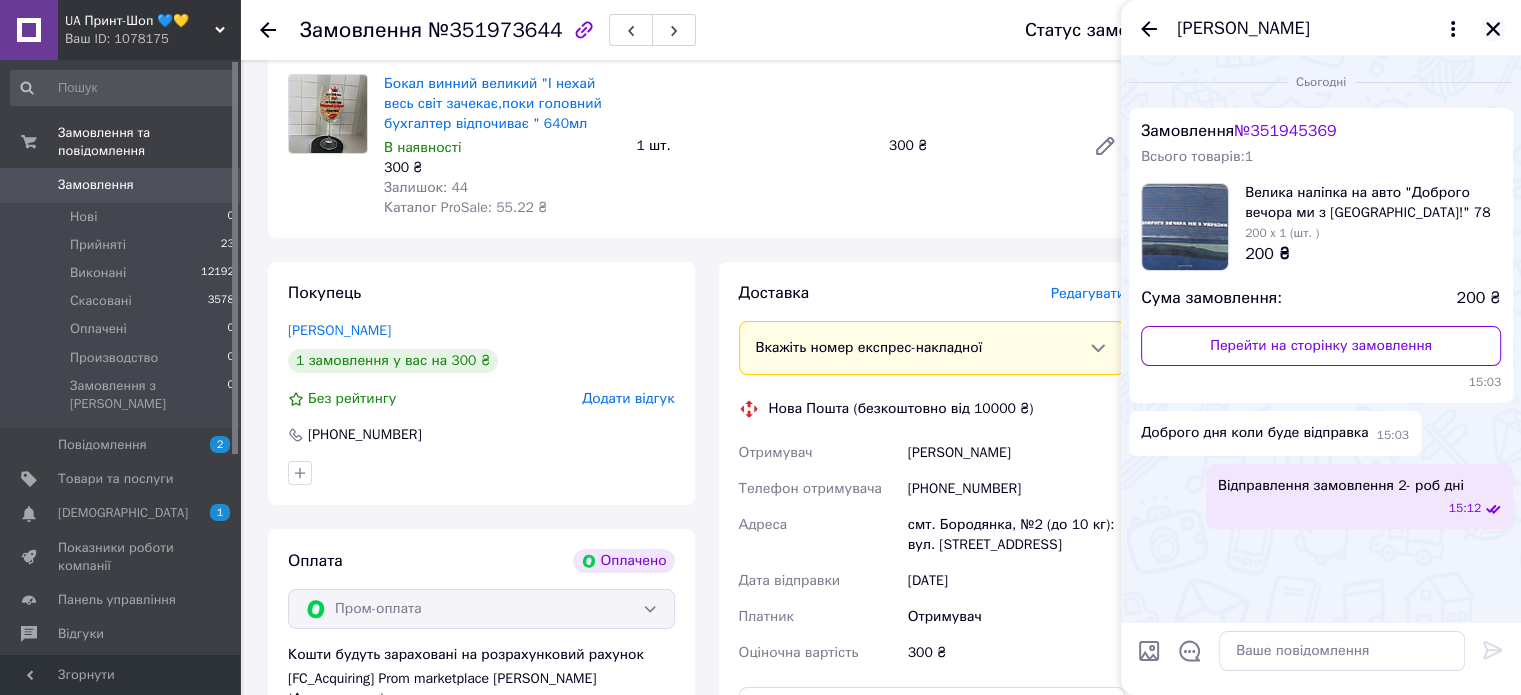 click at bounding box center [1493, 29] 